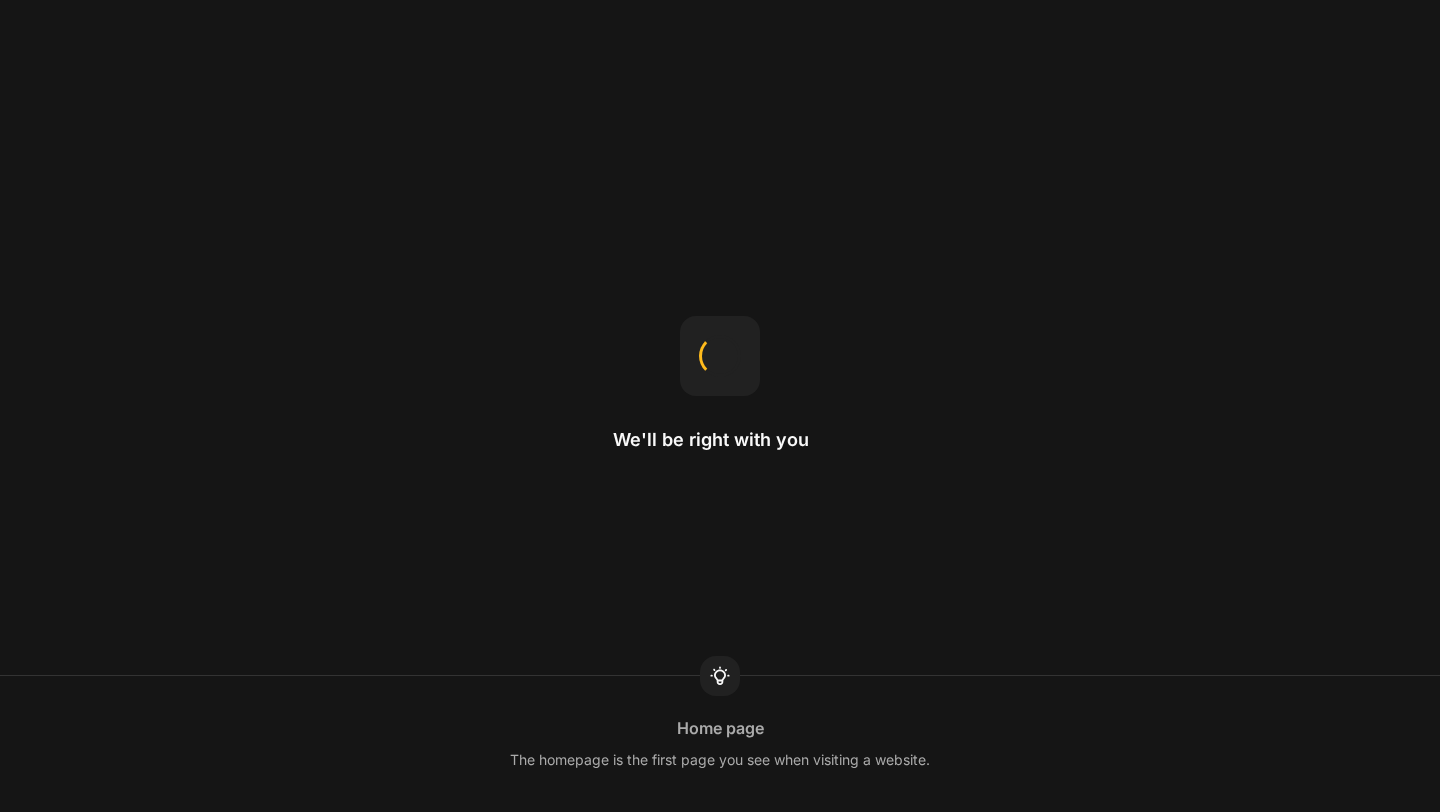 scroll, scrollTop: 0, scrollLeft: 0, axis: both 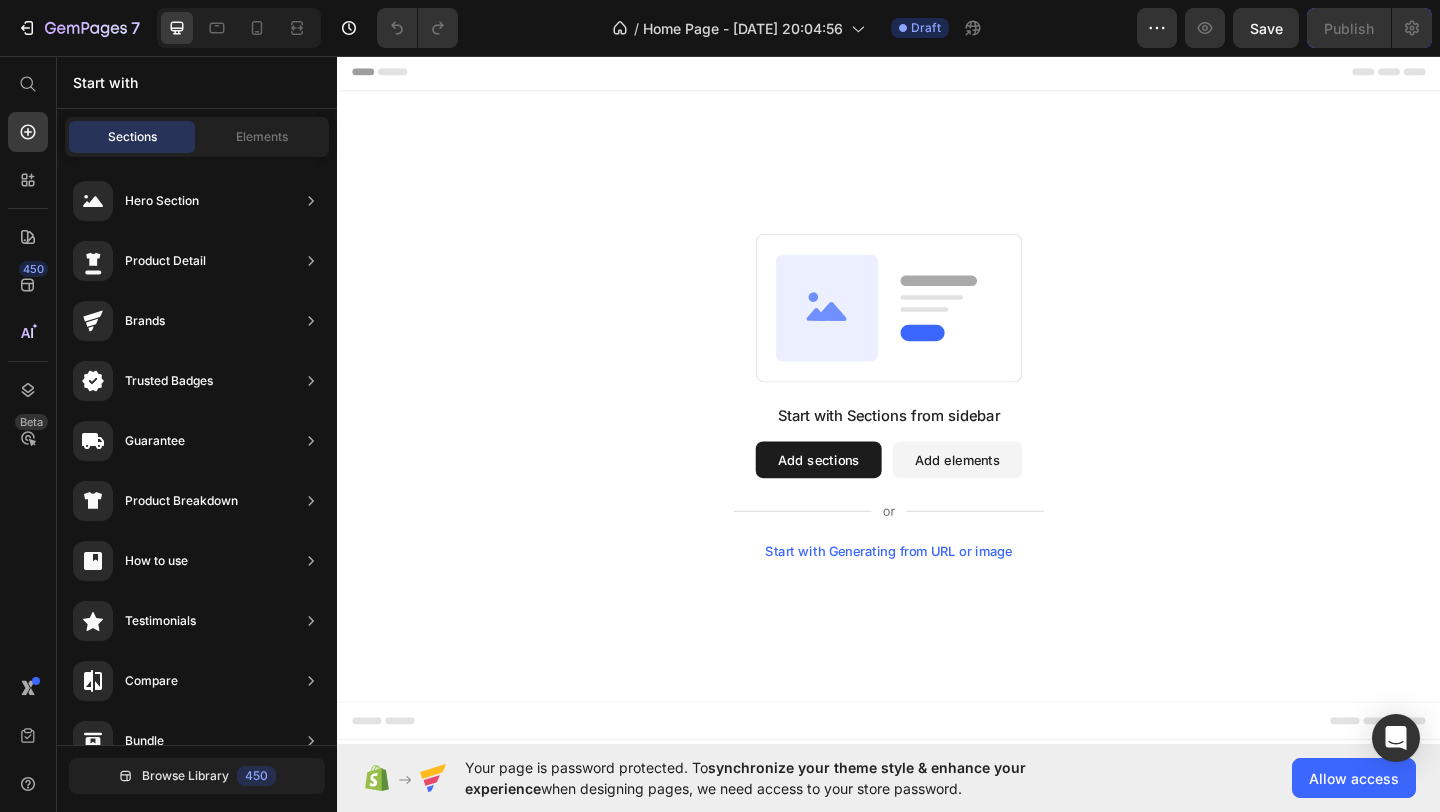 click on "Start with Generating from URL or image" at bounding box center (937, 595) 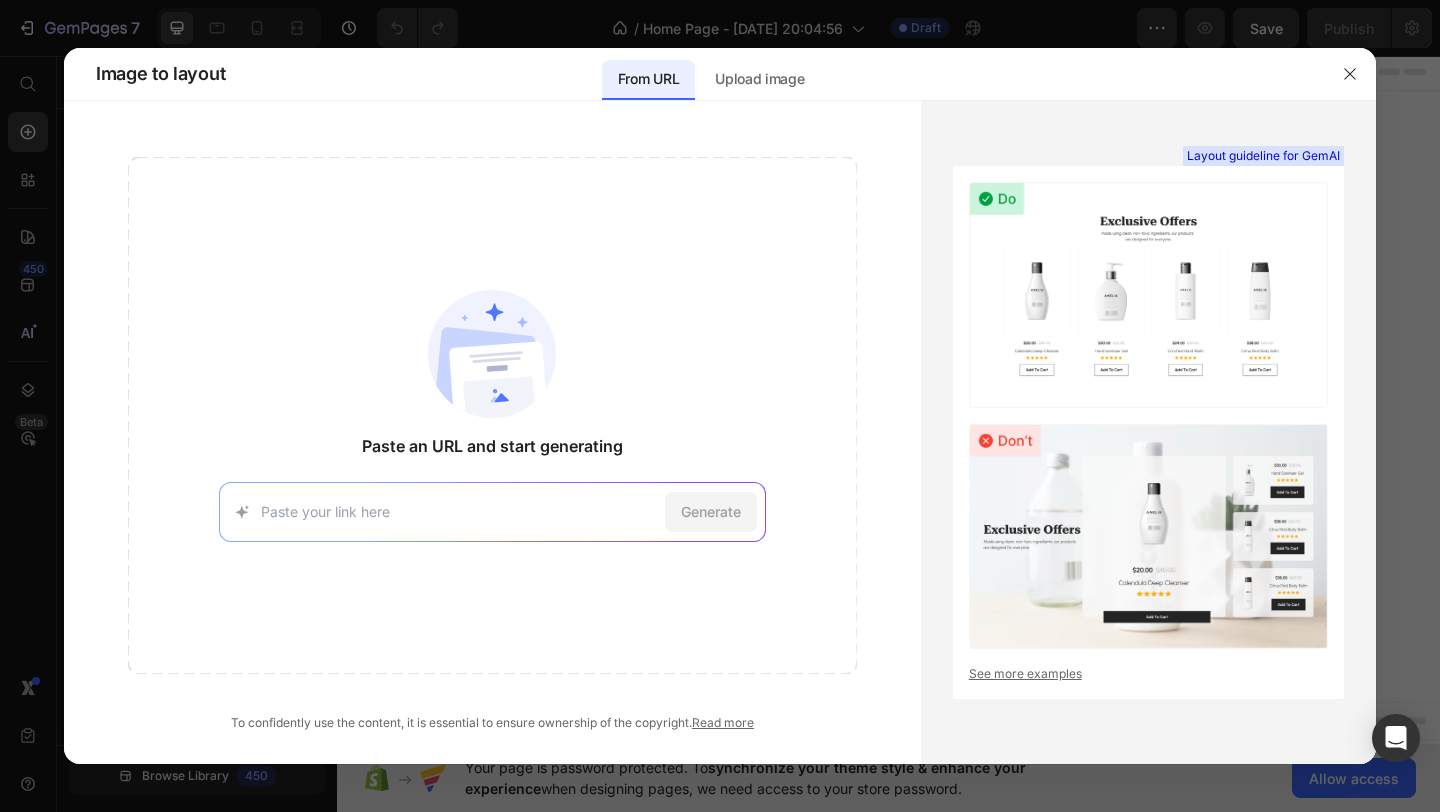 click on "Generate" at bounding box center (492, 512) 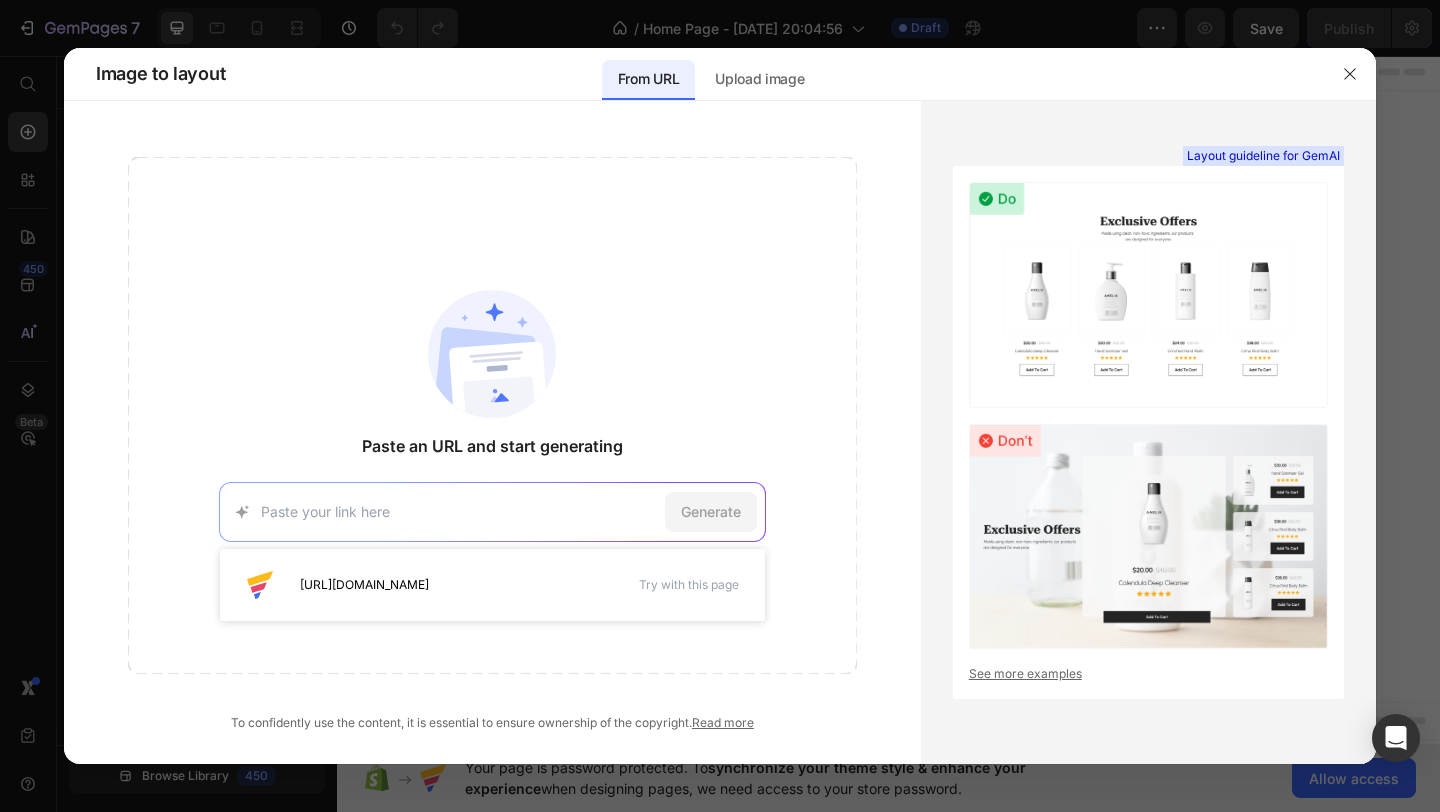paste on "[URL][DOMAIN_NAME]" 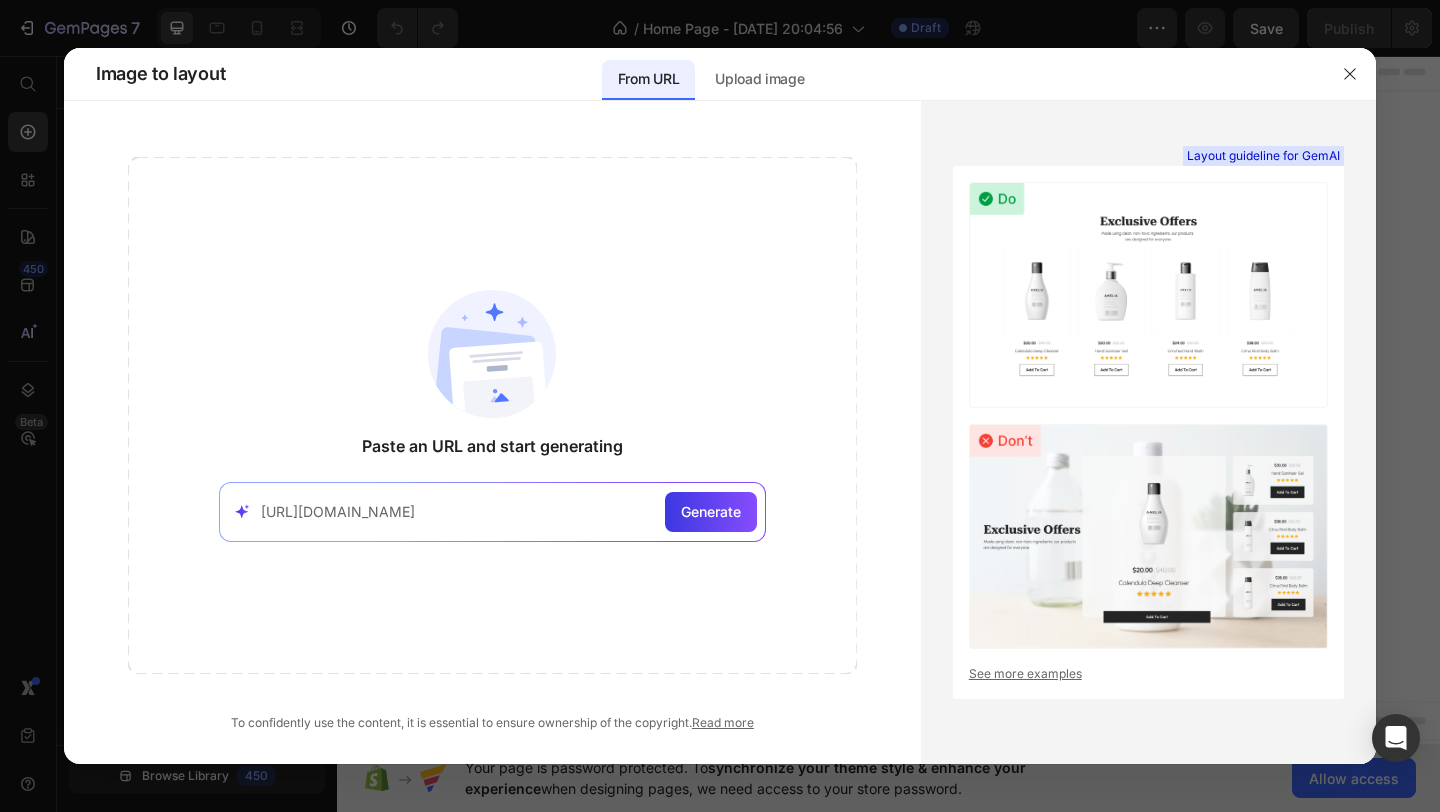 scroll, scrollTop: 0, scrollLeft: 362, axis: horizontal 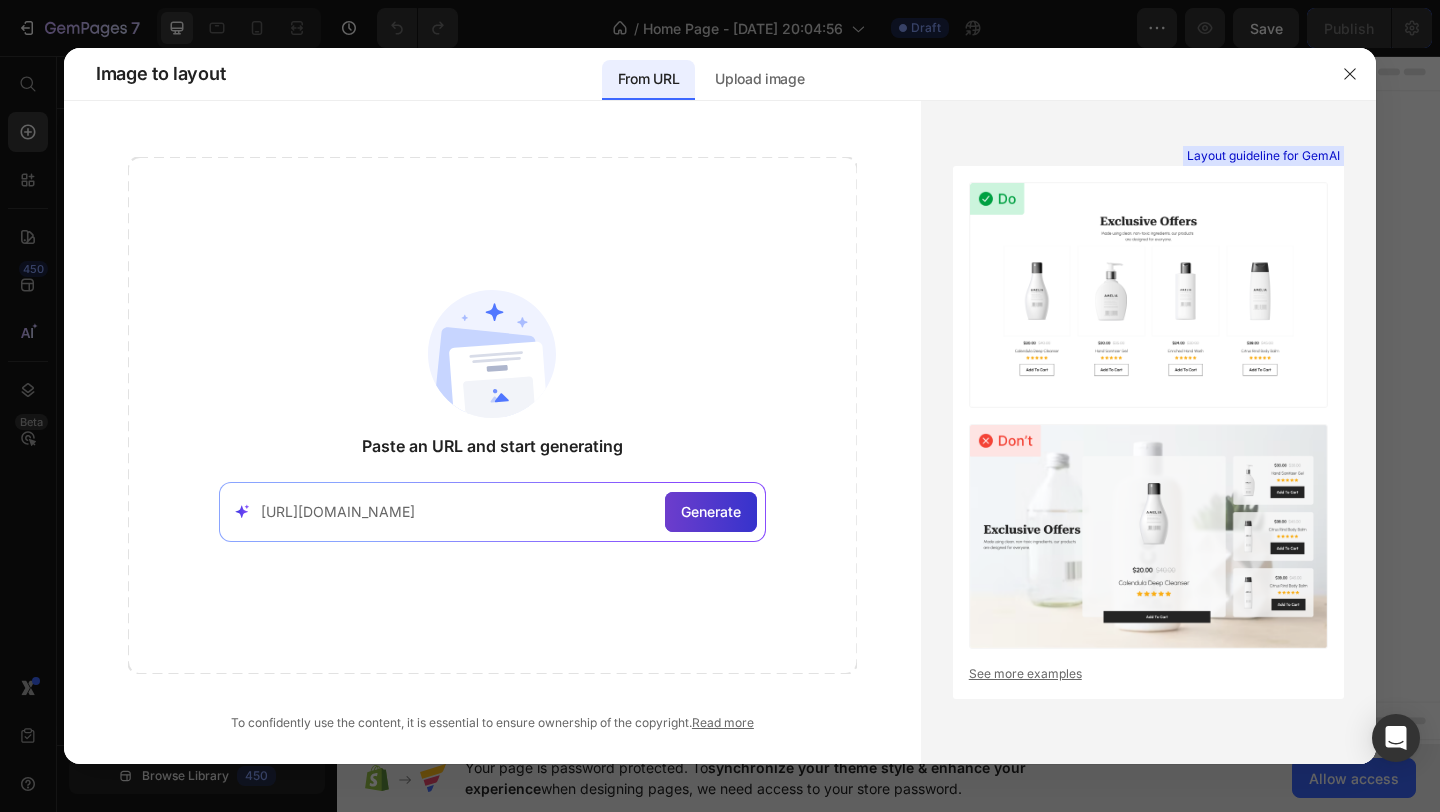 click on "Generate" 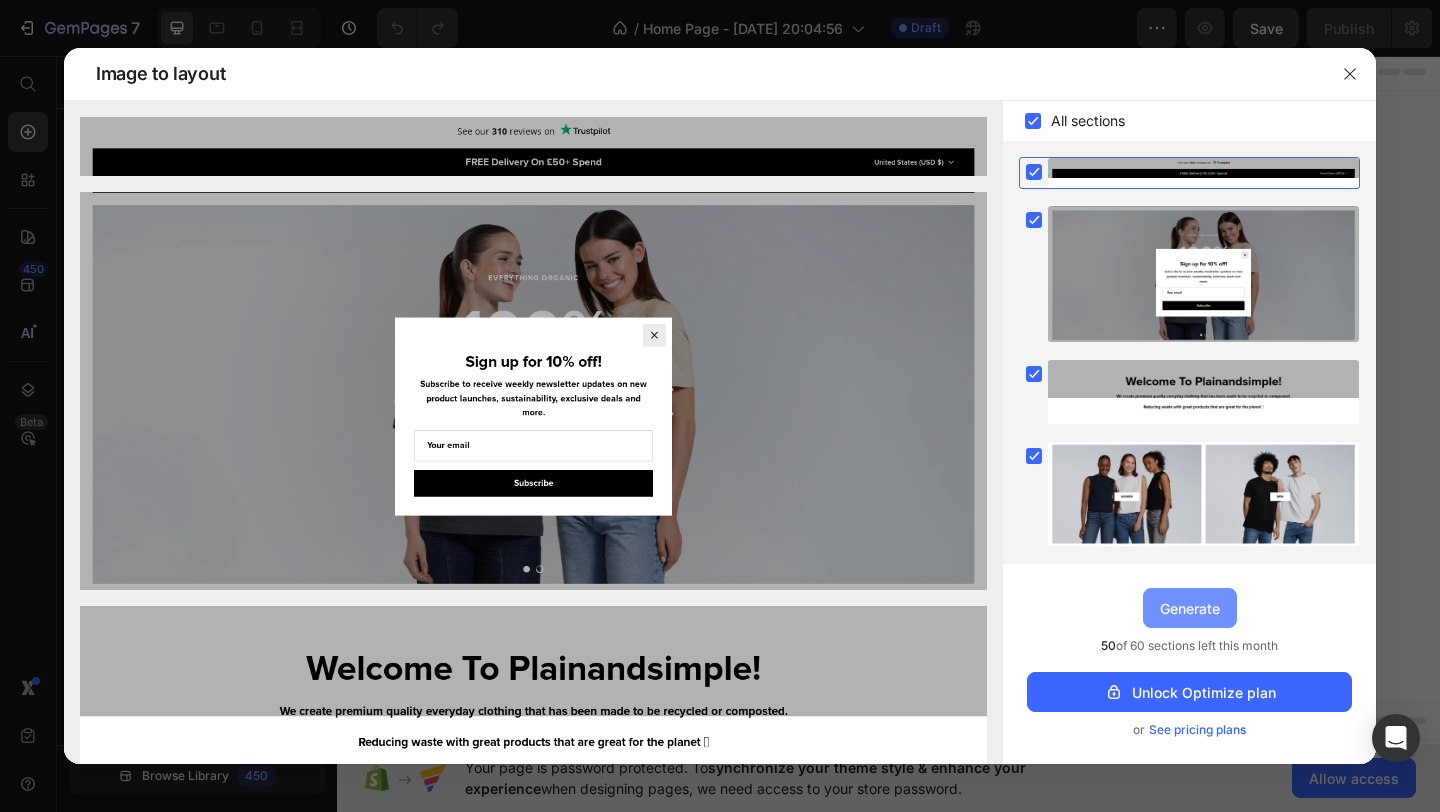 click on "Generate" at bounding box center [1190, 608] 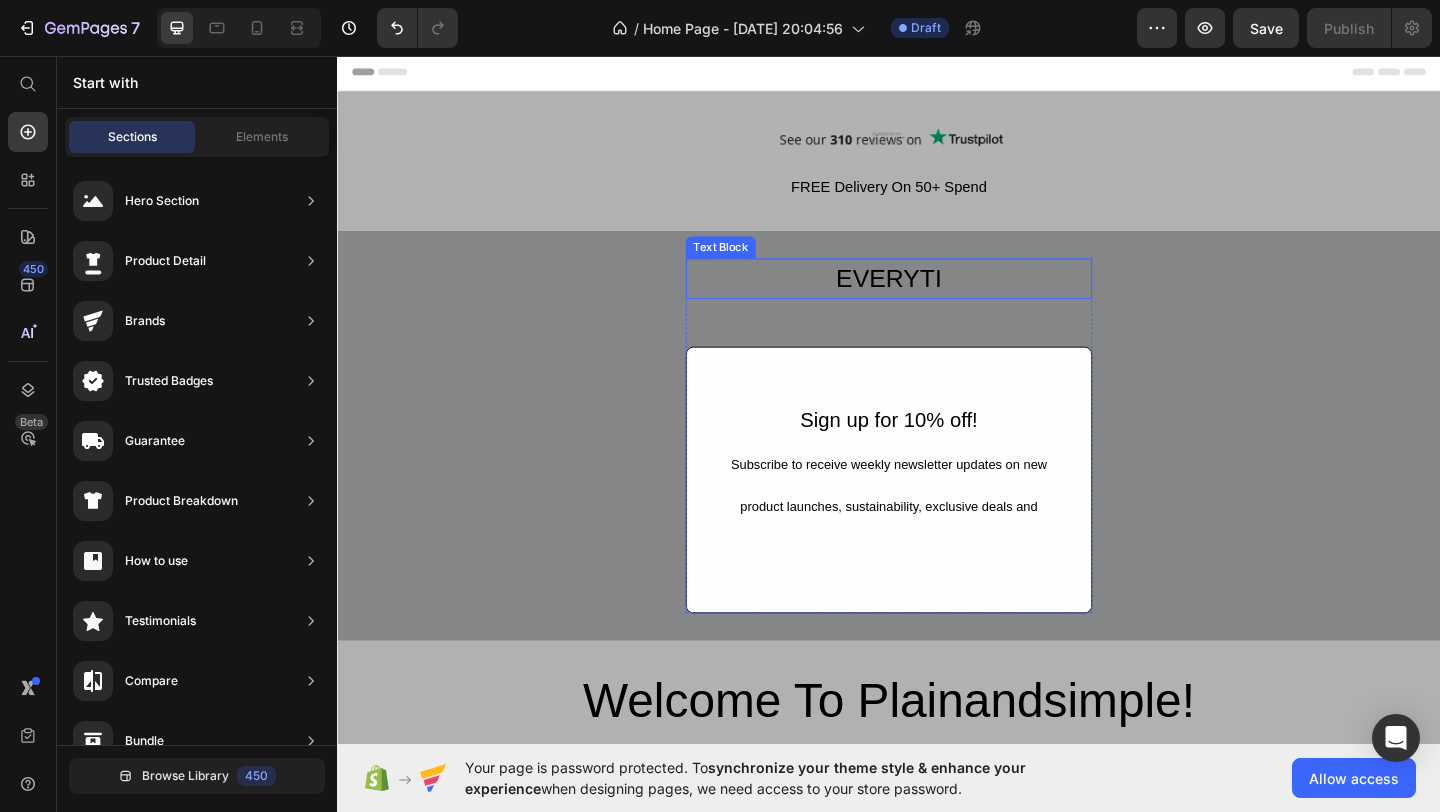 click on "EVERYTI" at bounding box center (937, 298) 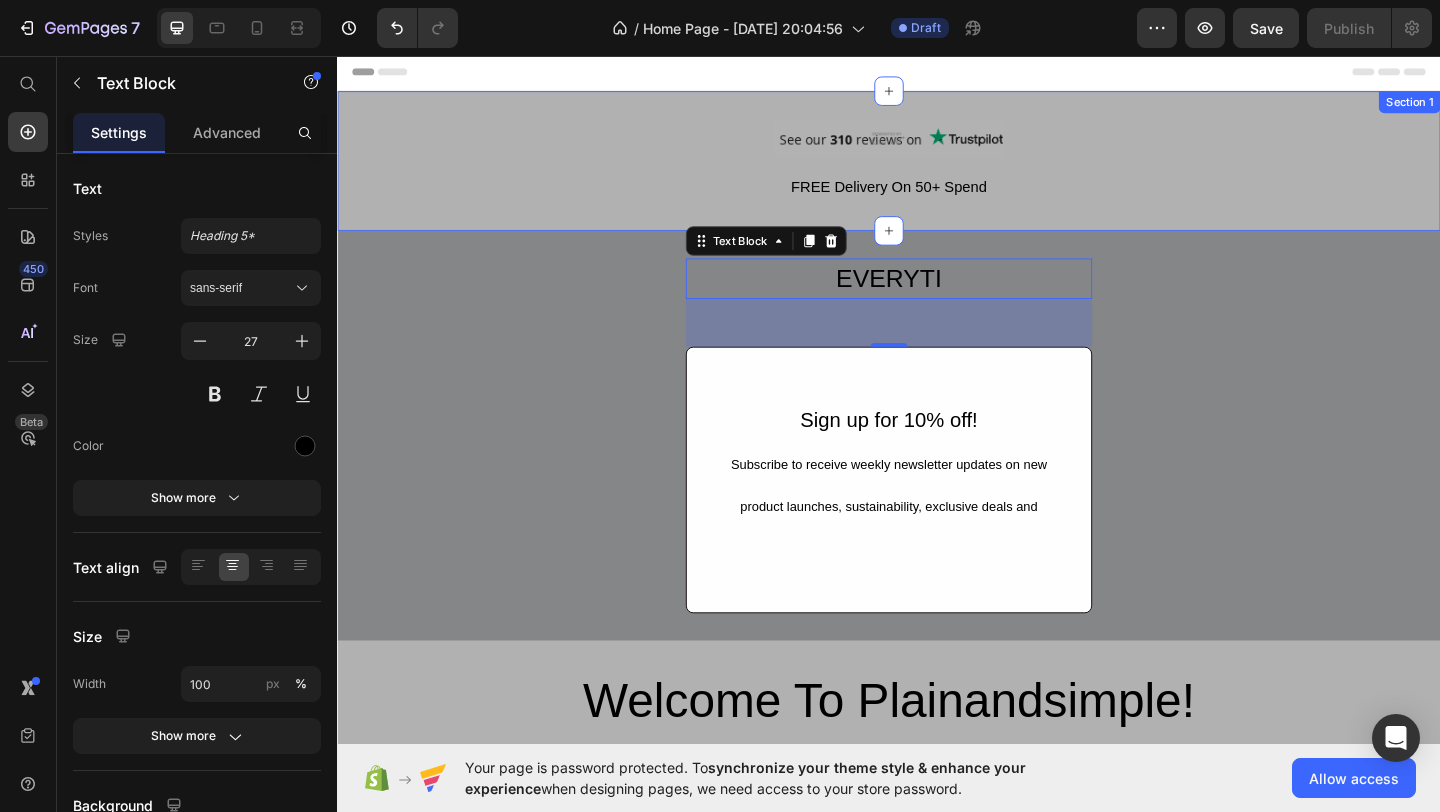 click on "Image FREE Delivery On 50+ Spend Text Block Row" at bounding box center (937, 170) 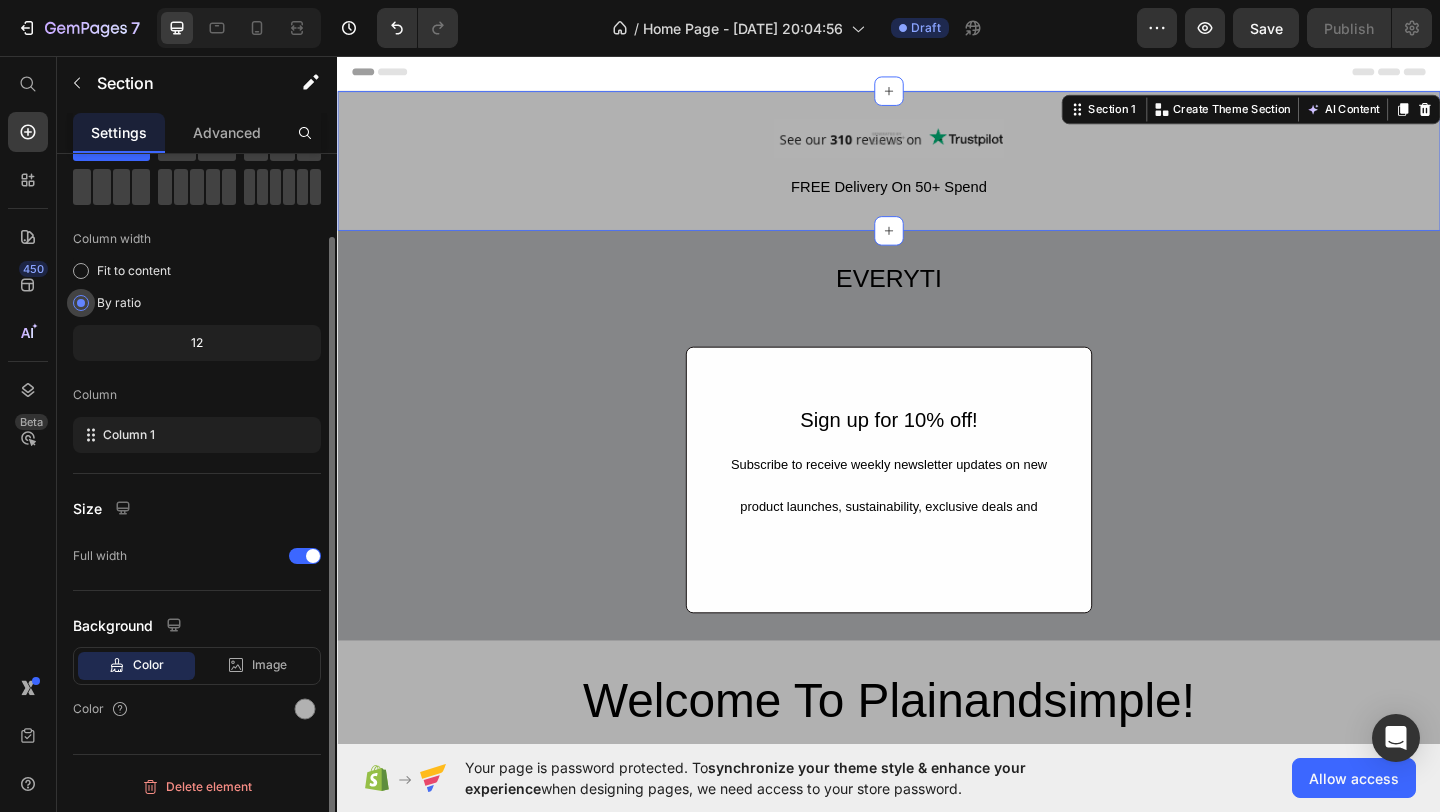 scroll, scrollTop: 0, scrollLeft: 0, axis: both 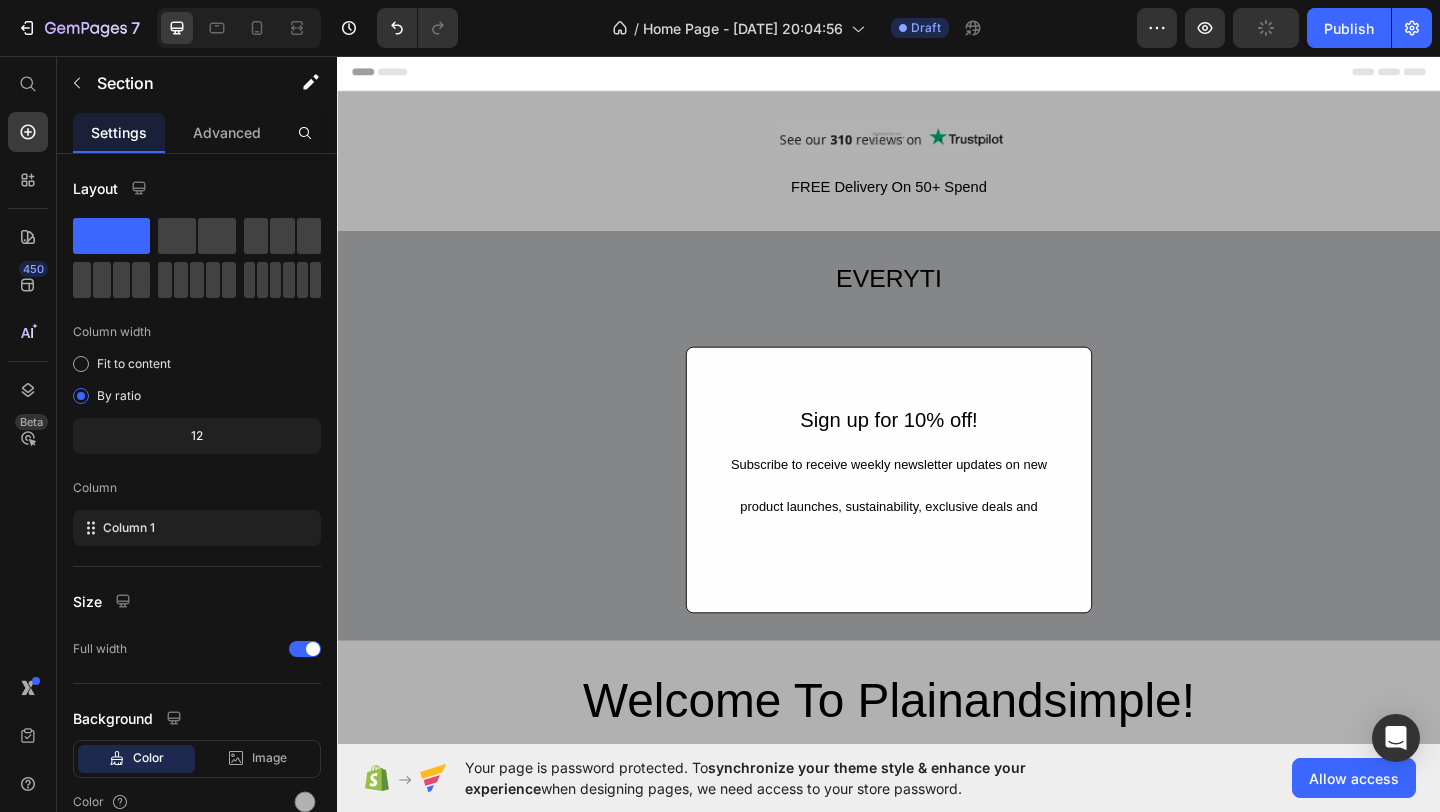 click on "Image FREE Delivery On 50+ Spend Text Block Row" at bounding box center (937, 170) 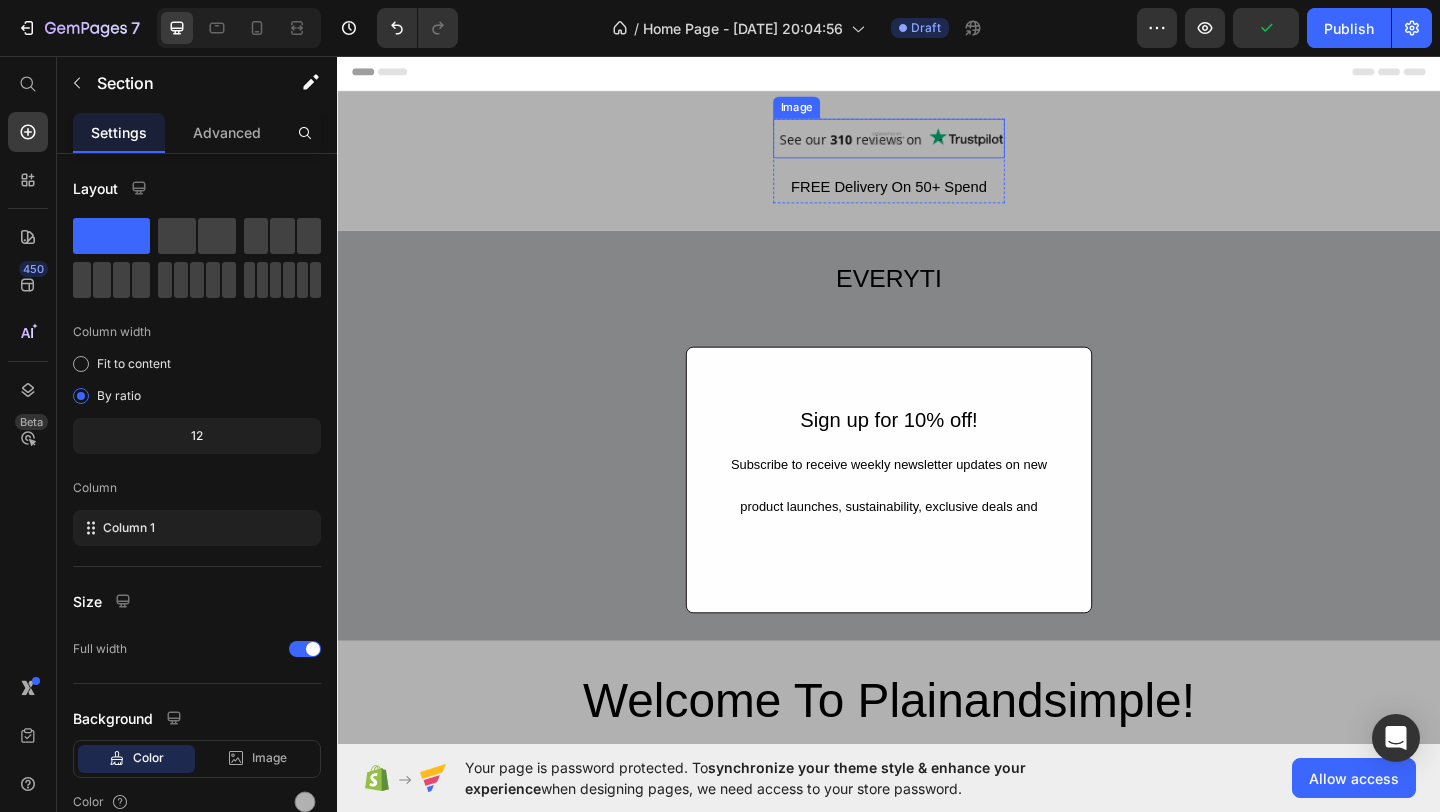click at bounding box center [937, 145] 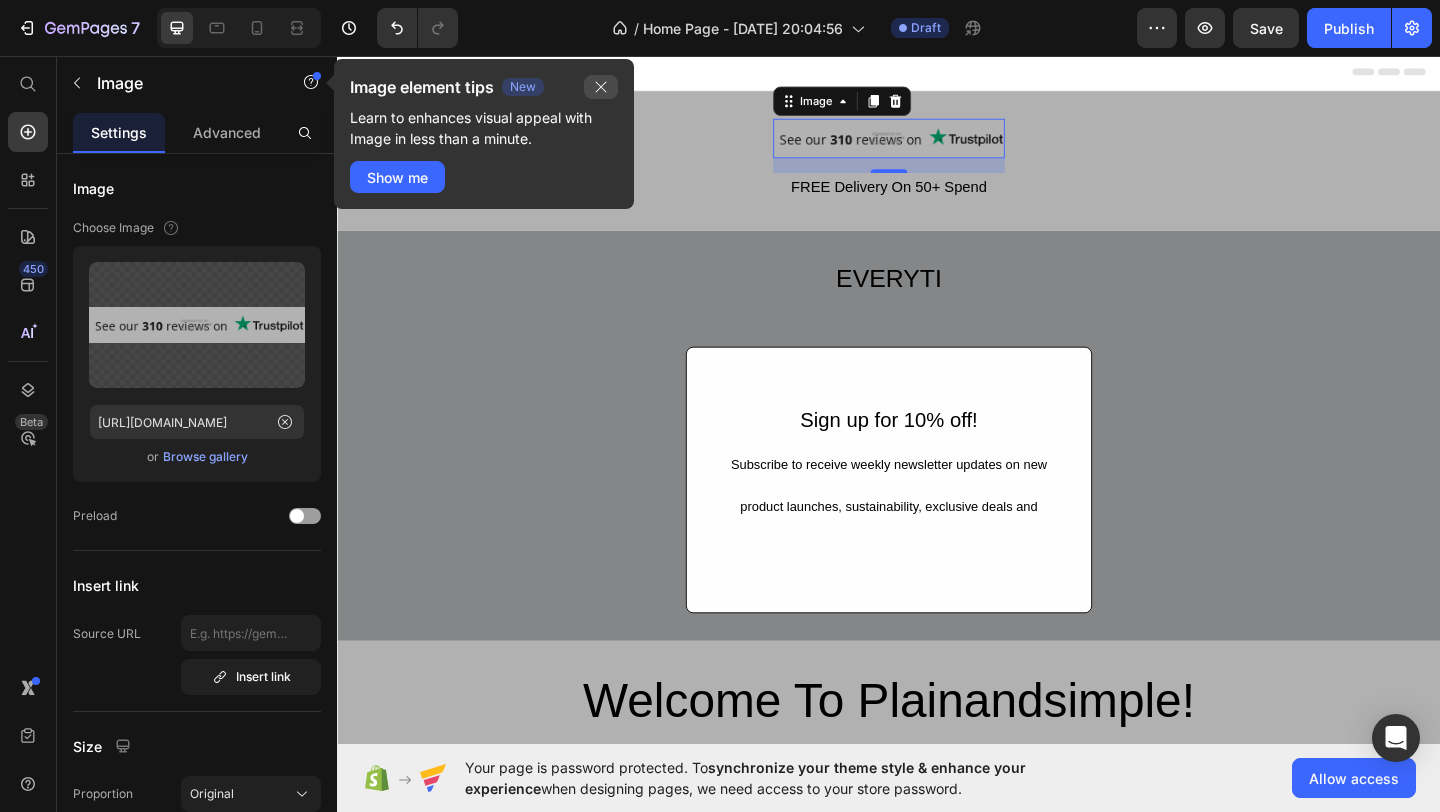 click at bounding box center [601, 87] 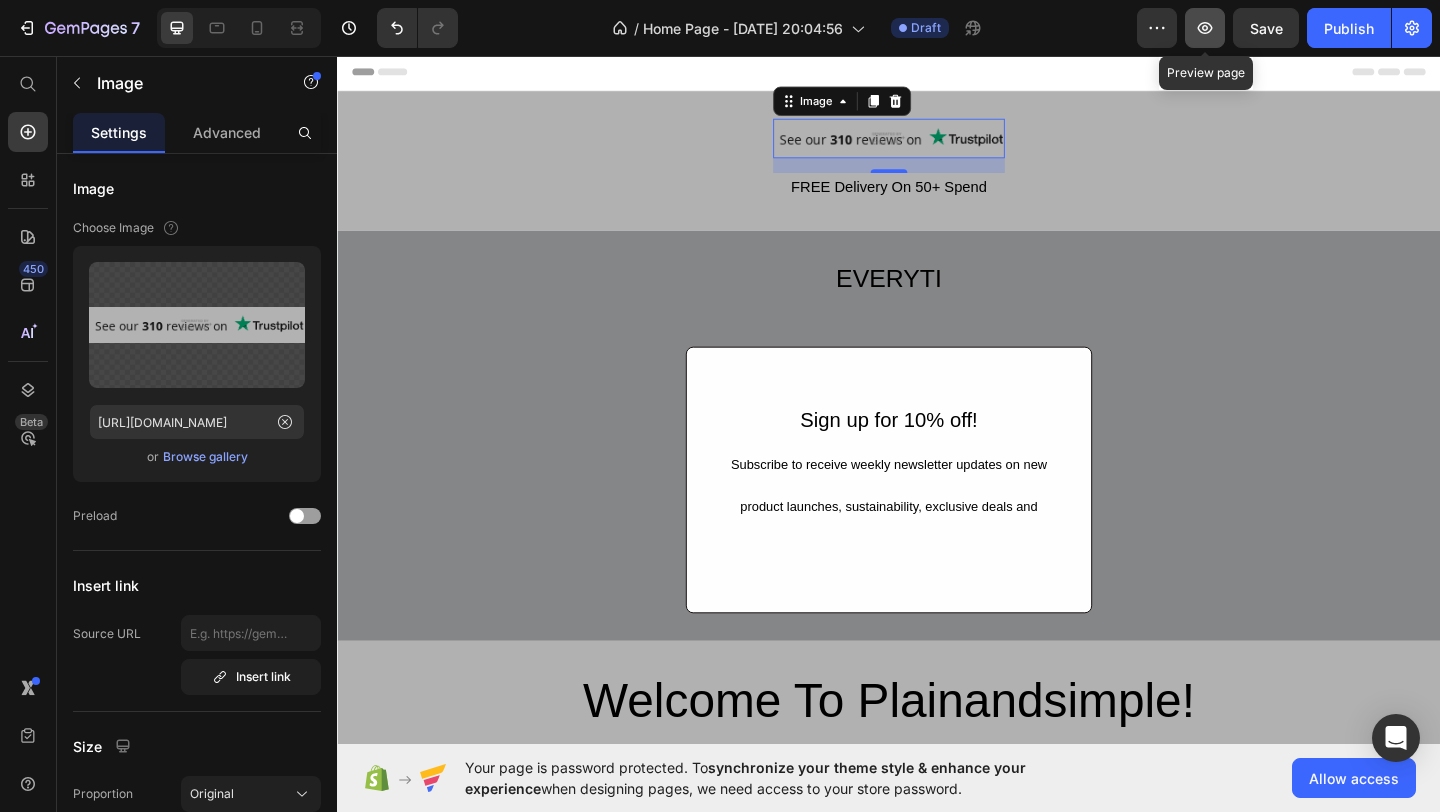 click 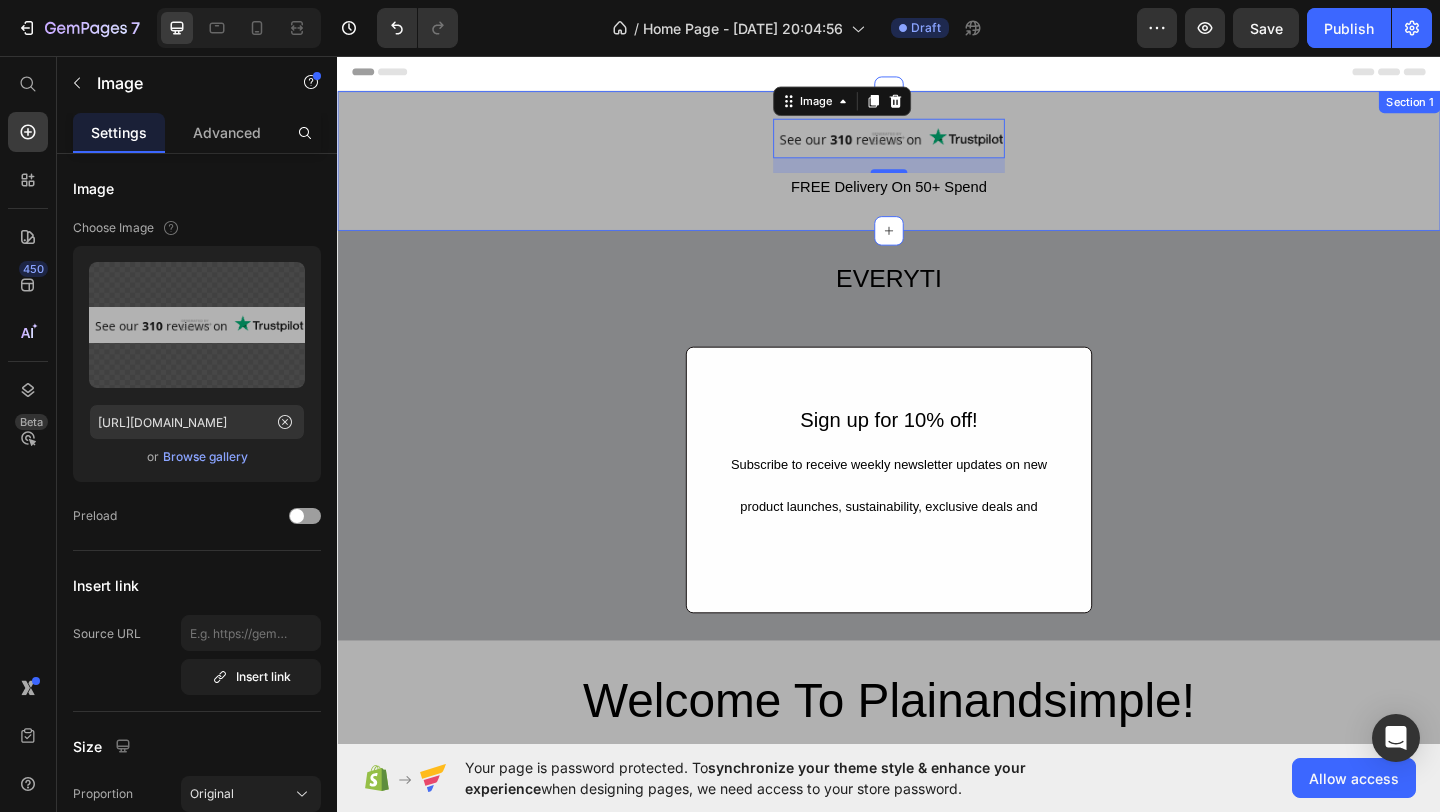 click on "Image   16 FREE Delivery On 50+ Spend Text Block Row" at bounding box center [937, 170] 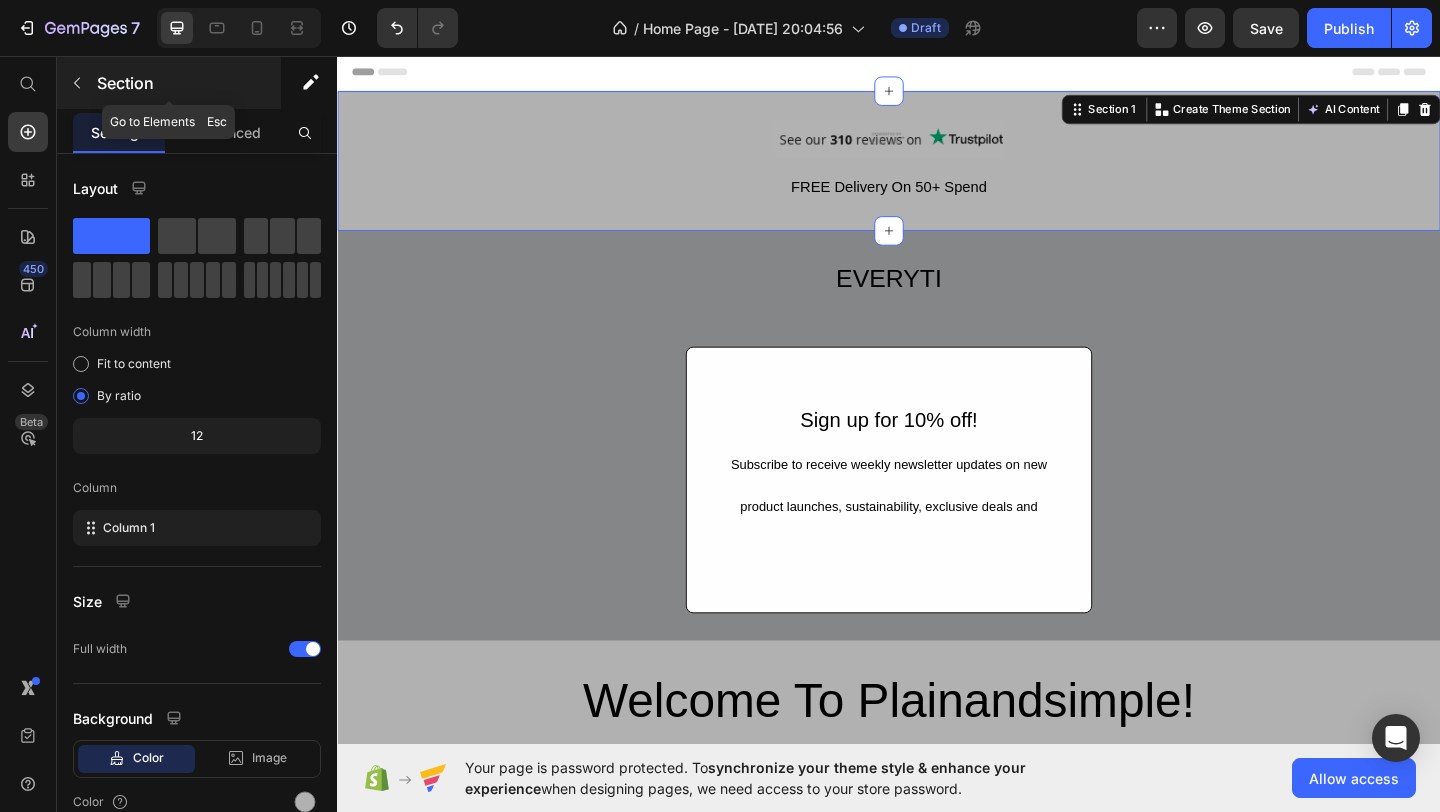 click 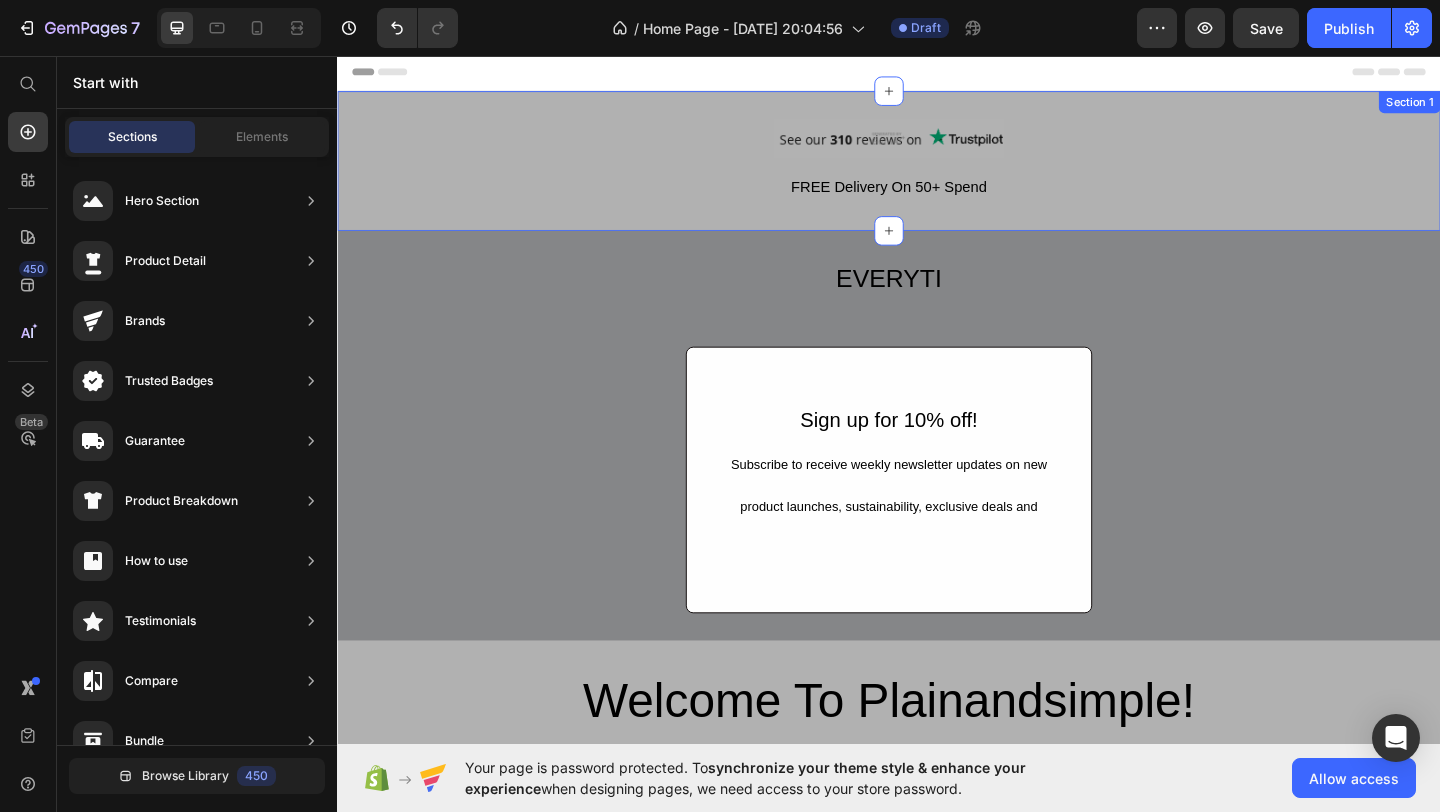 click on "Image FREE Delivery On 50+ Spend Text Block Row" at bounding box center [937, 170] 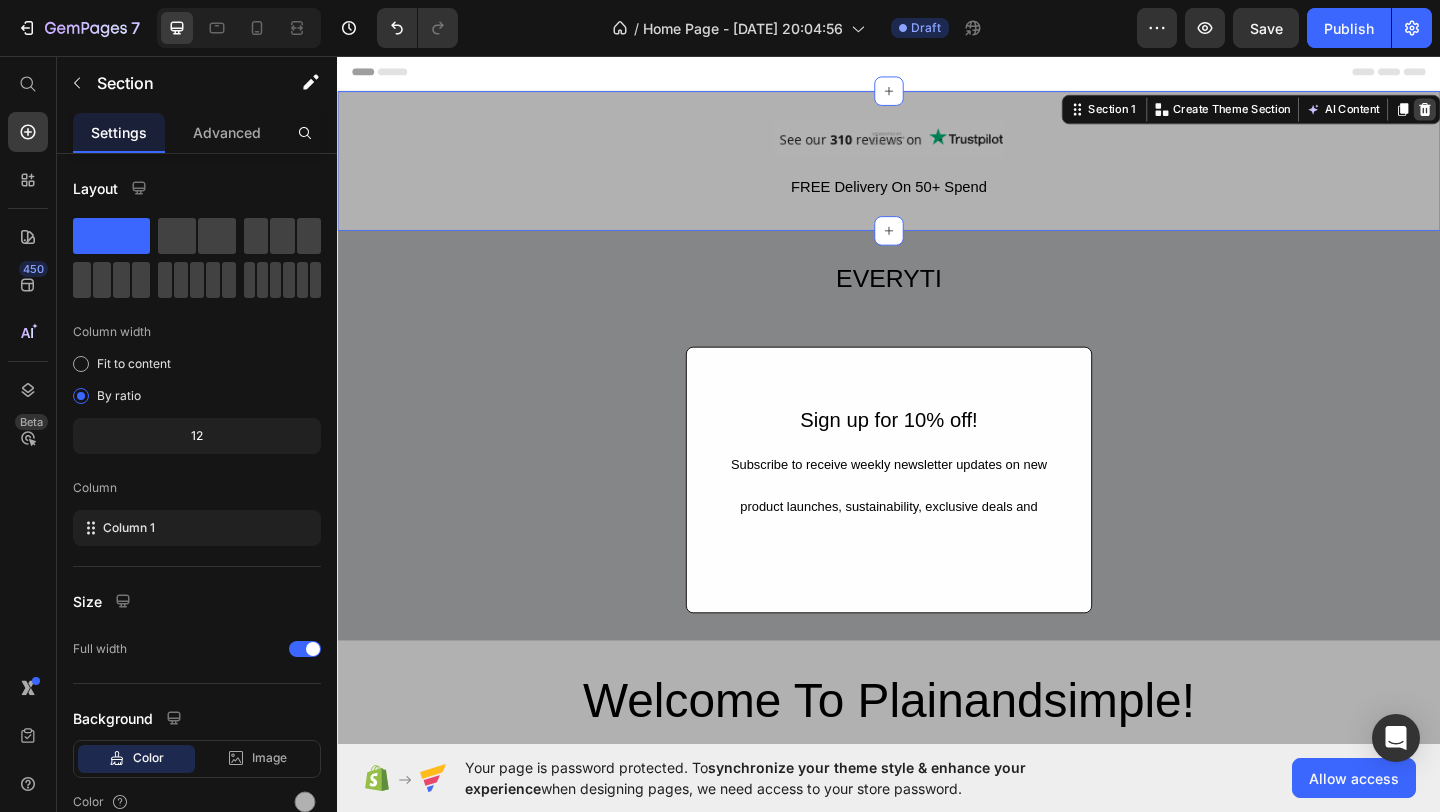 click 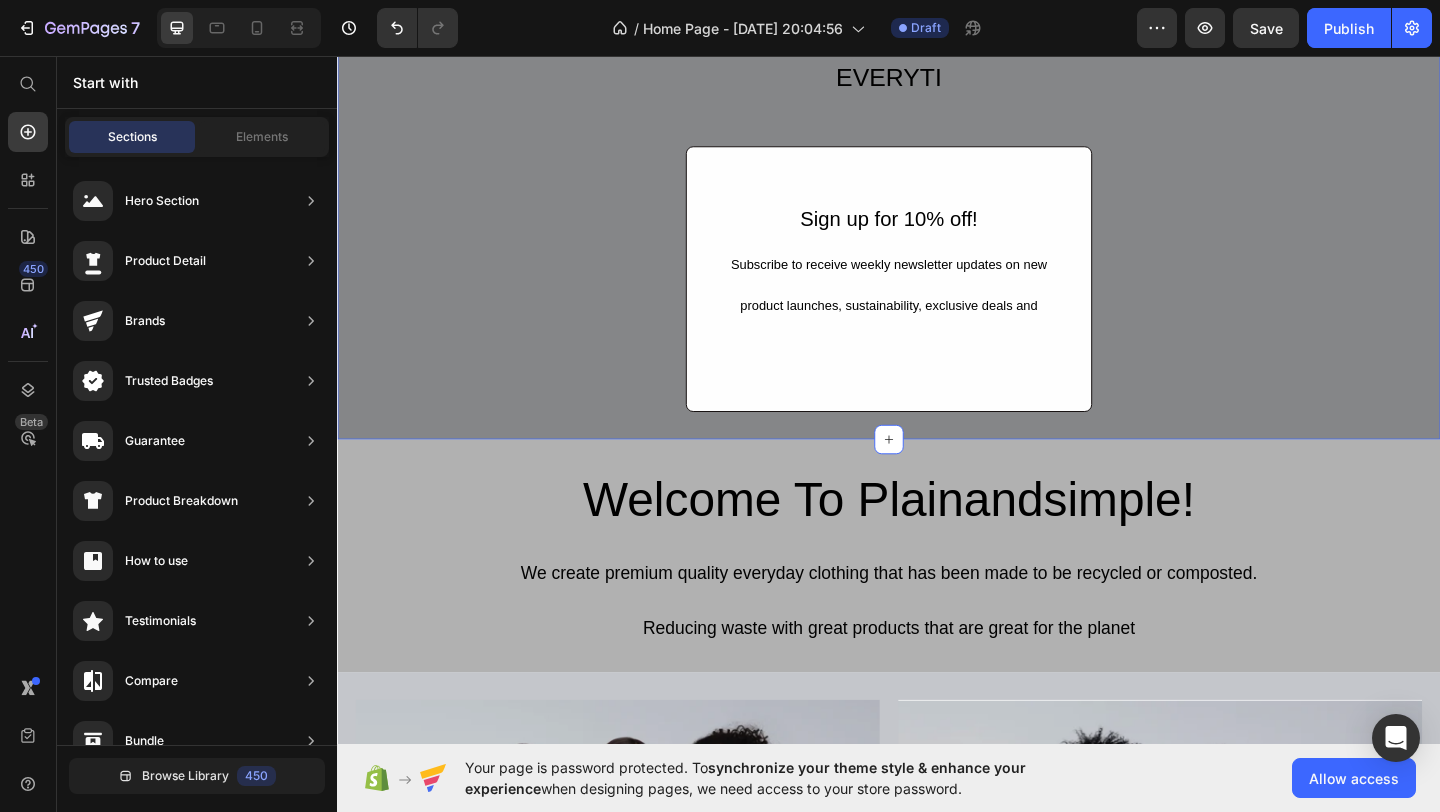 scroll, scrollTop: 0, scrollLeft: 0, axis: both 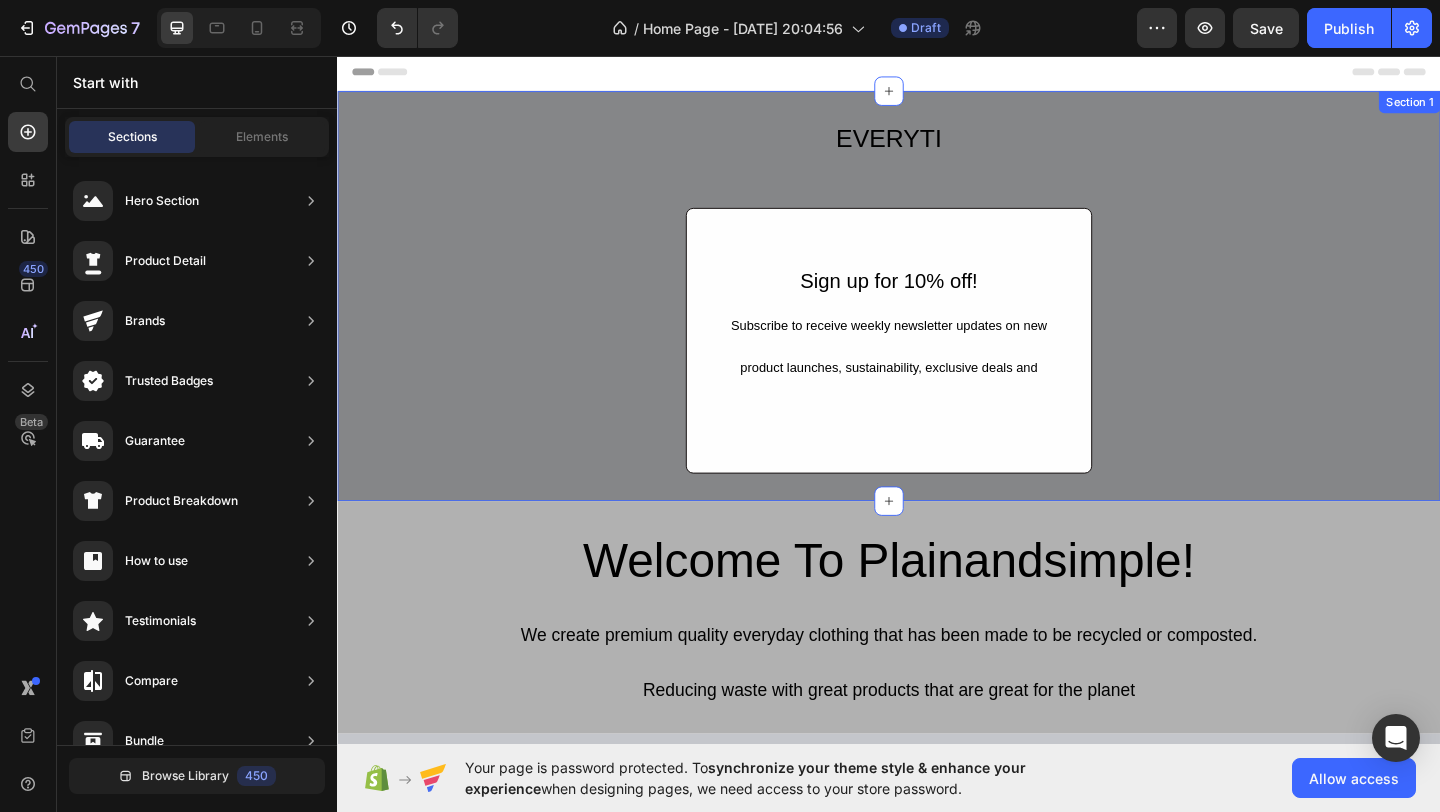 click on "EVERYTI Text Block Sign up for 10% off! Text Block Subscribe to receive weekly newsletter updates on new Text Block product launches, sustainability, exclusive deals and Text Block Row Row" at bounding box center (937, 317) 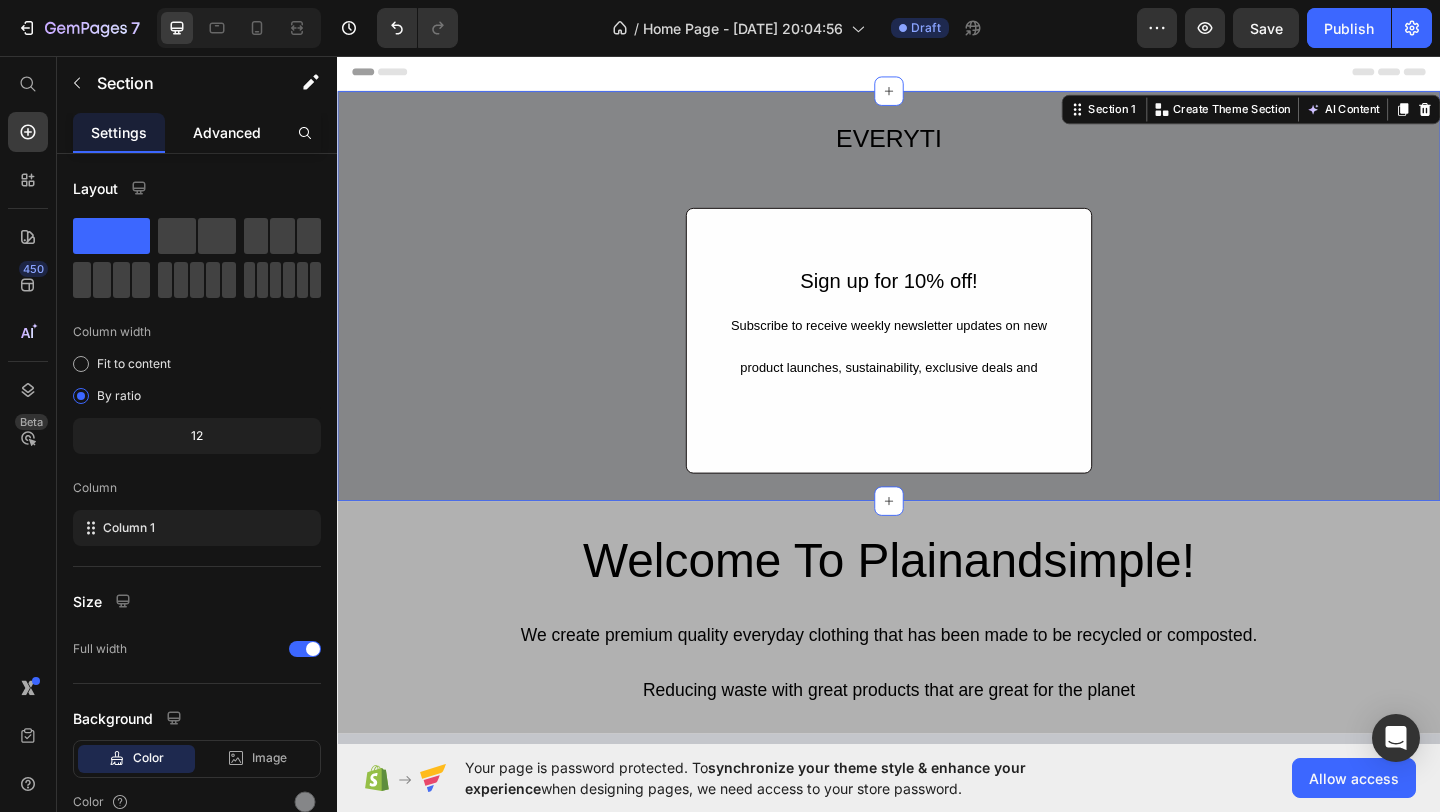click on "Advanced" at bounding box center (227, 132) 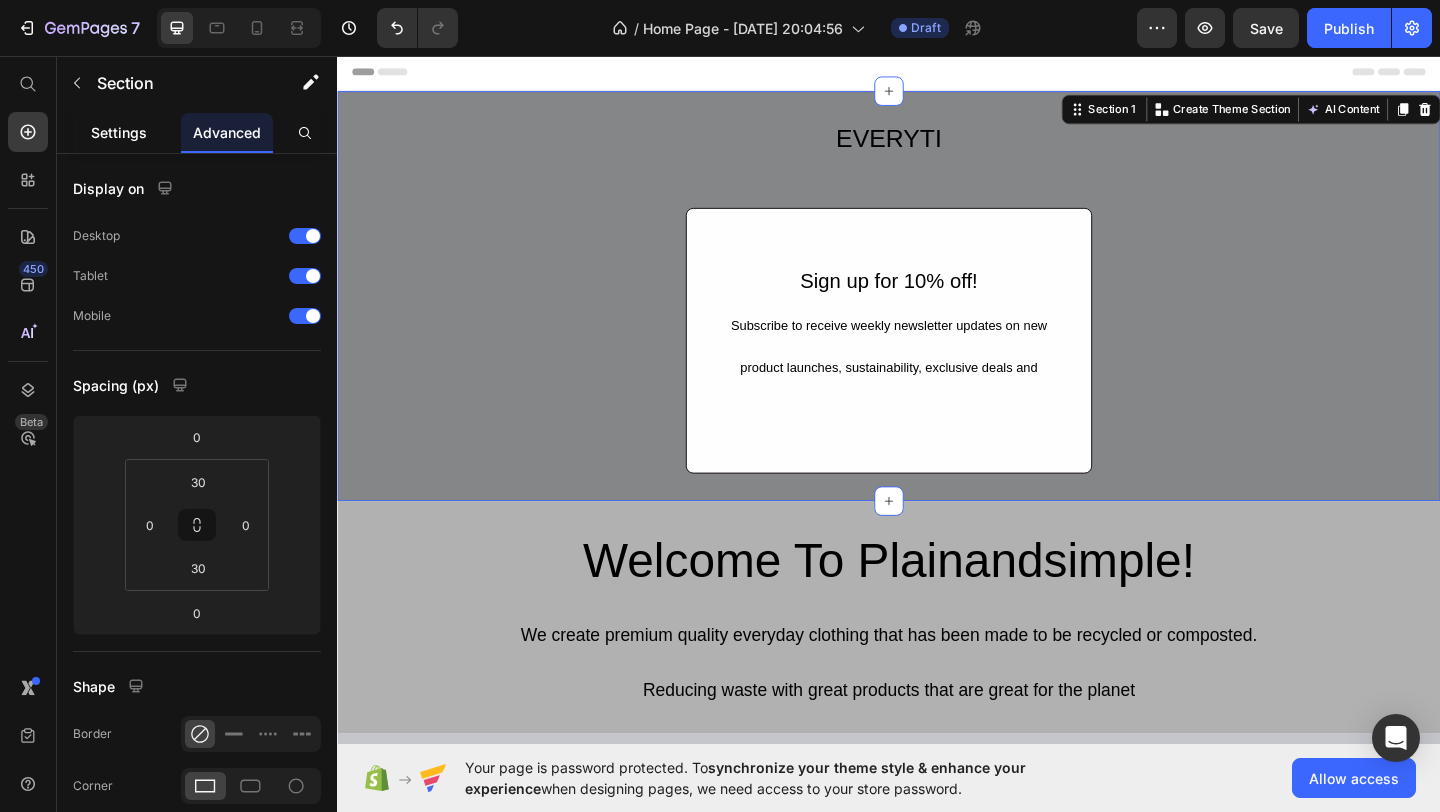 click on "Settings" at bounding box center (119, 132) 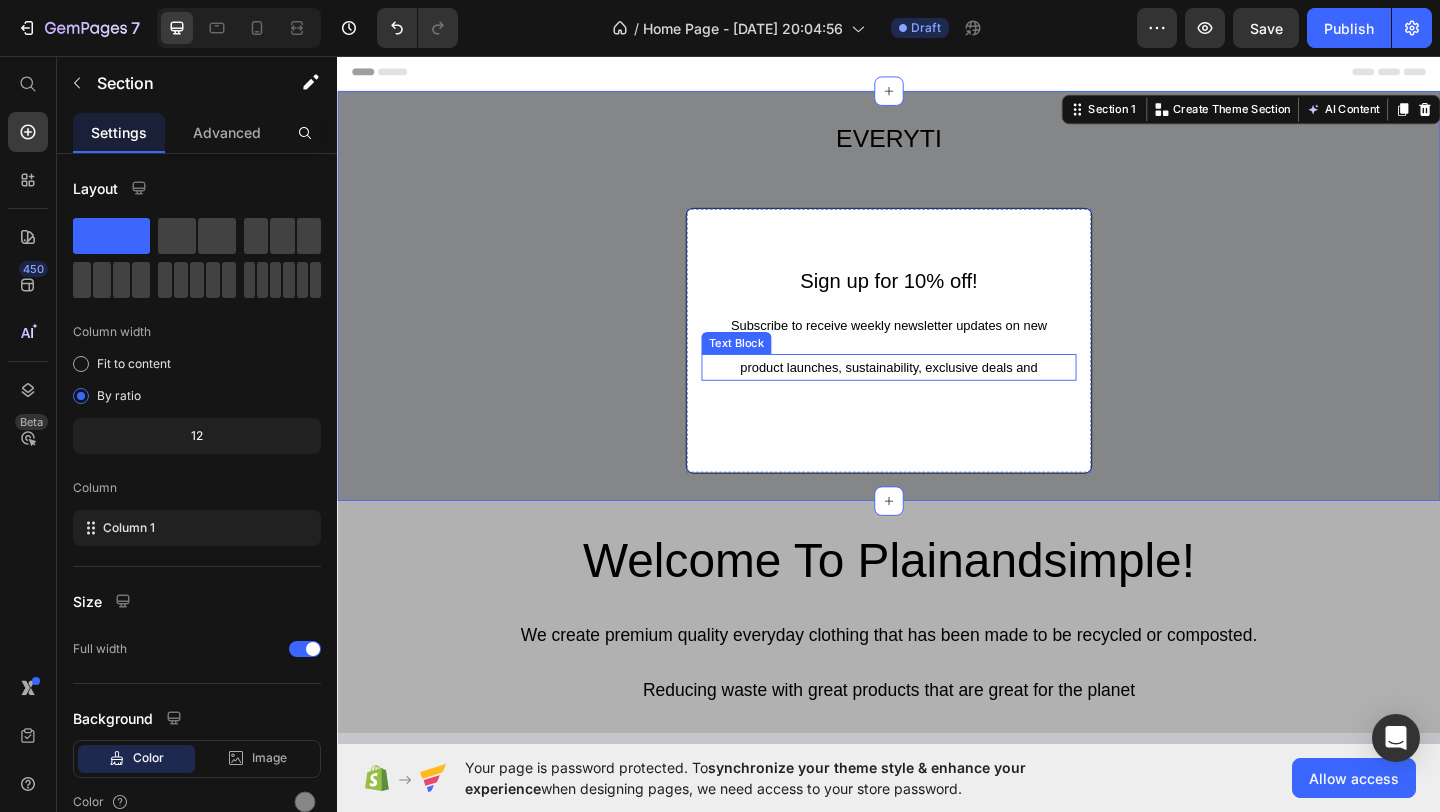 click on "product launches, sustainability, exclusive deals and" at bounding box center (937, 394) 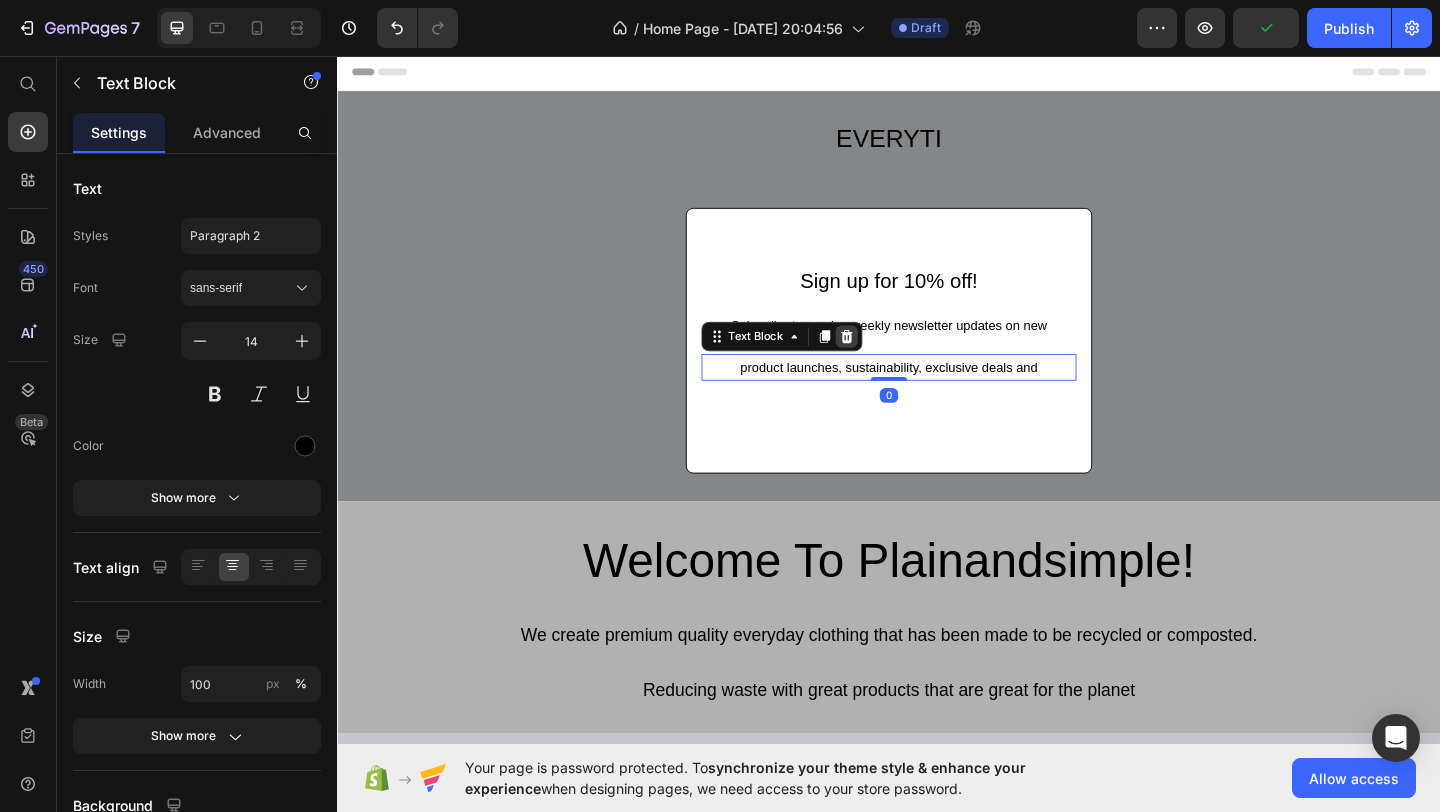 click at bounding box center [891, 361] 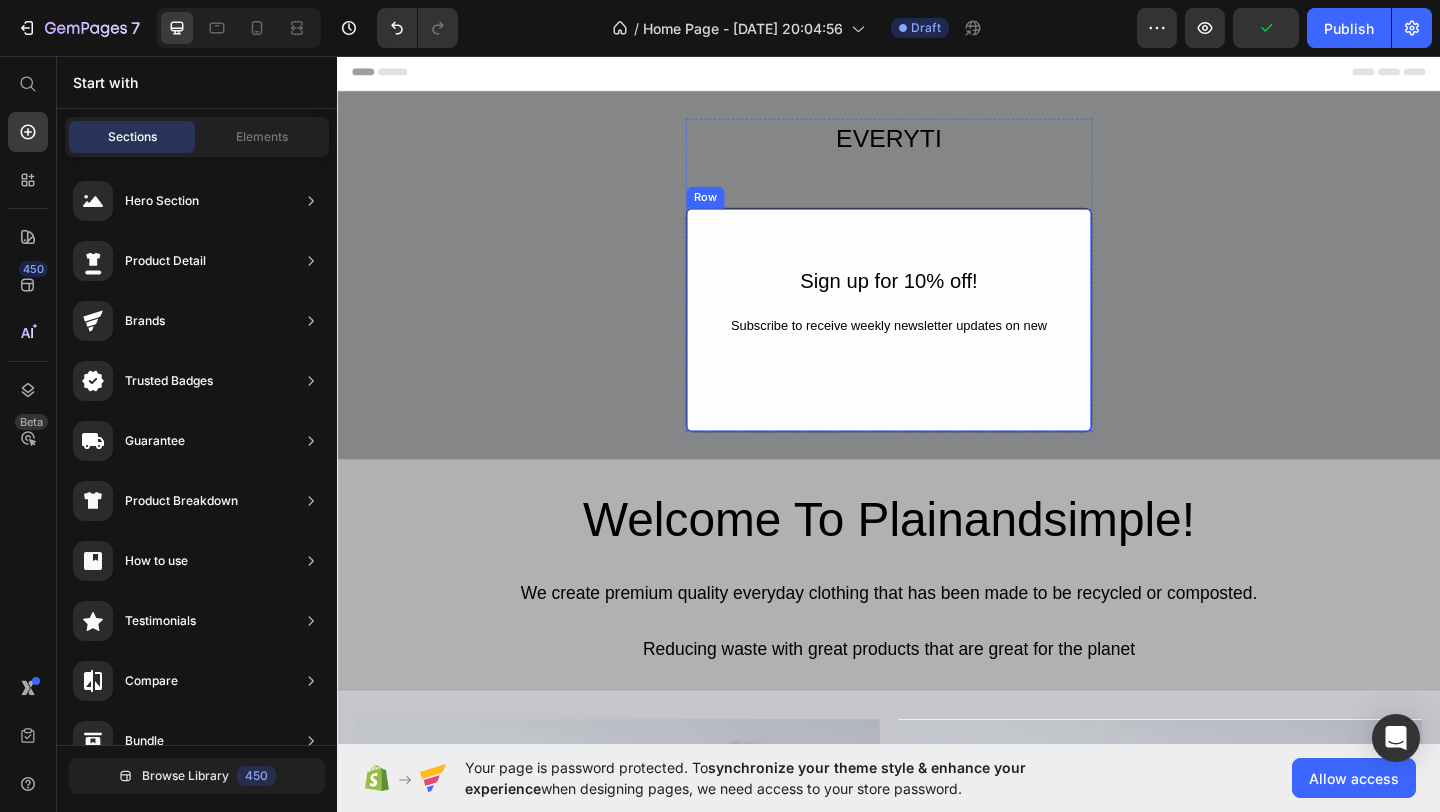 click on "Subscribe to receive weekly newsletter updates on new" at bounding box center (937, 349) 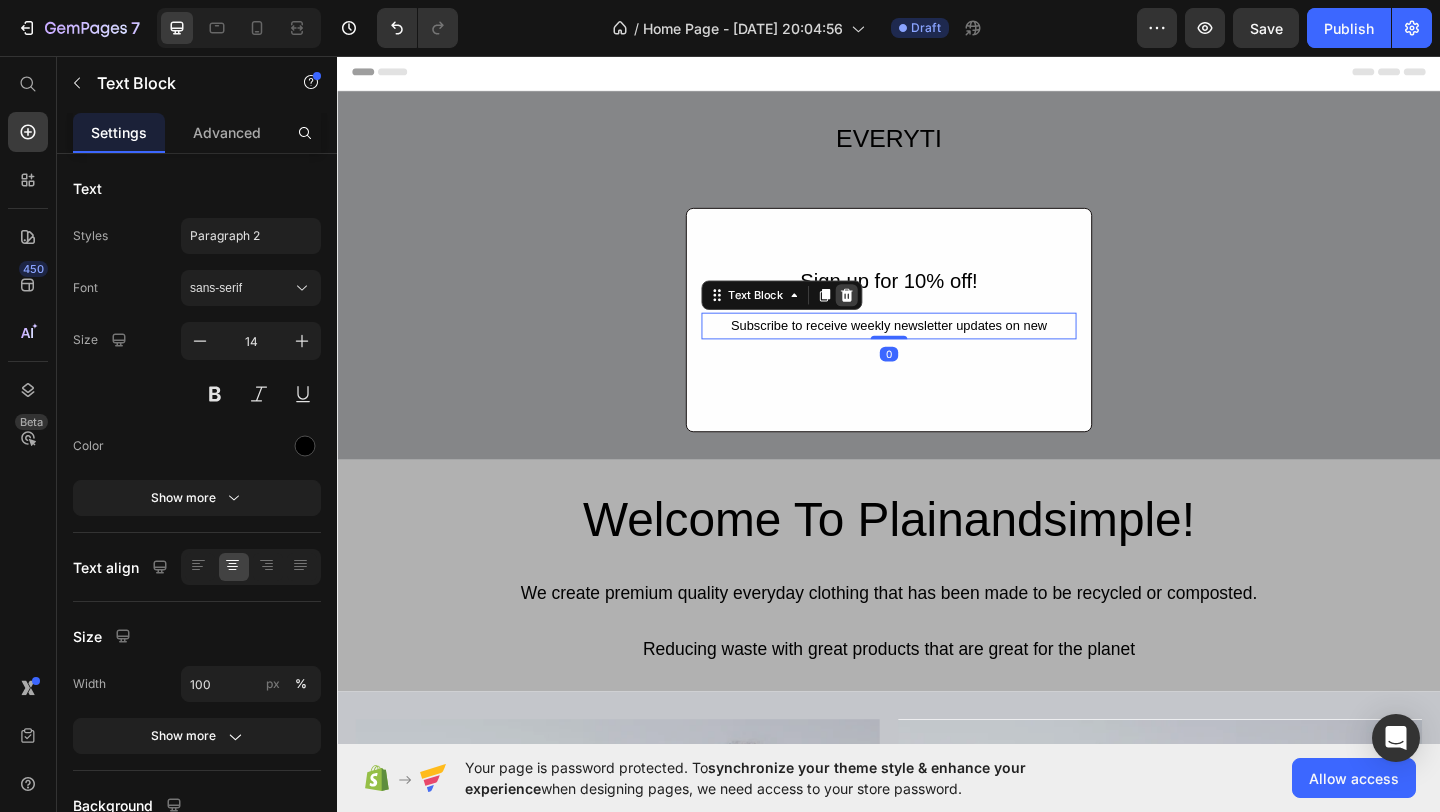click 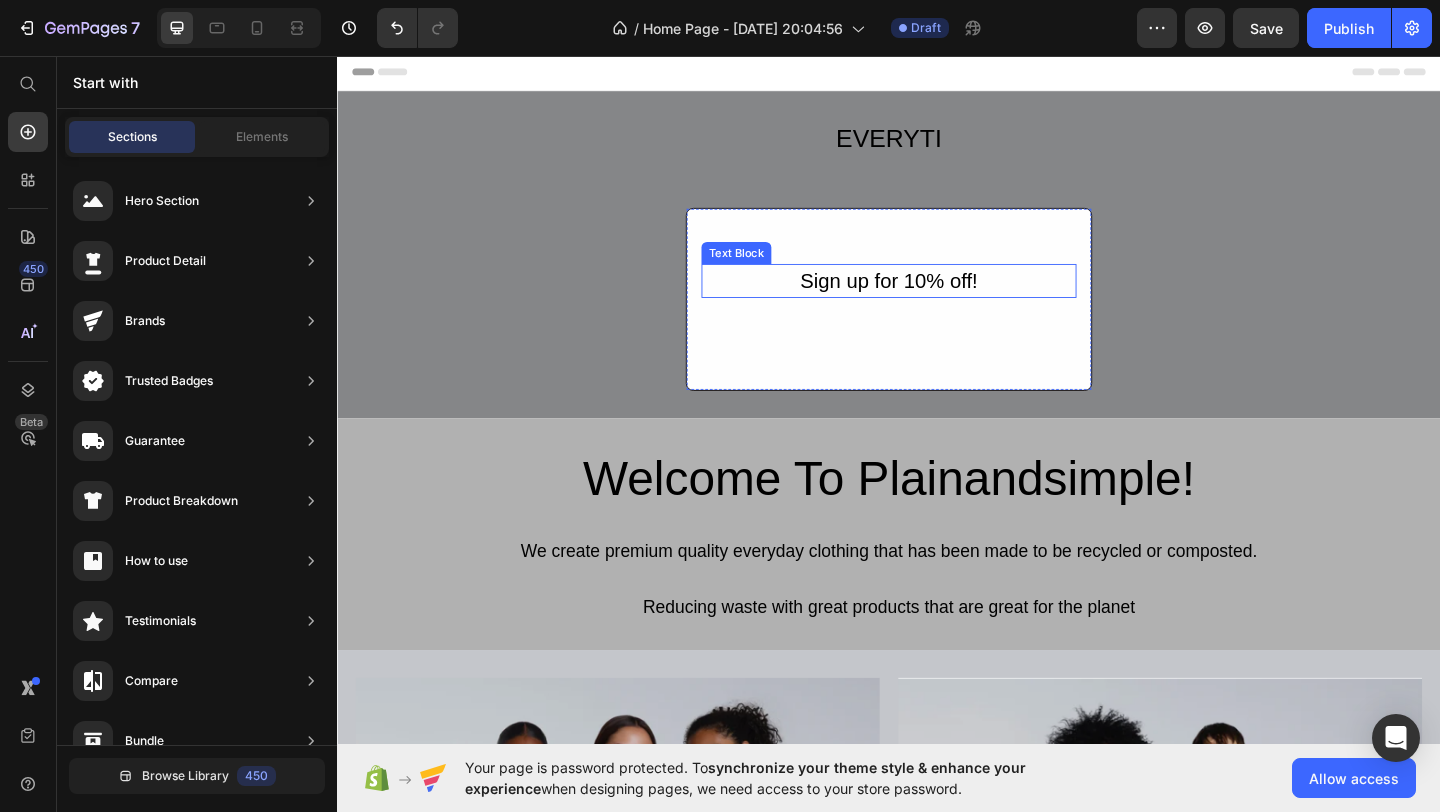click on "Sign up for 10% off!" at bounding box center (937, 300) 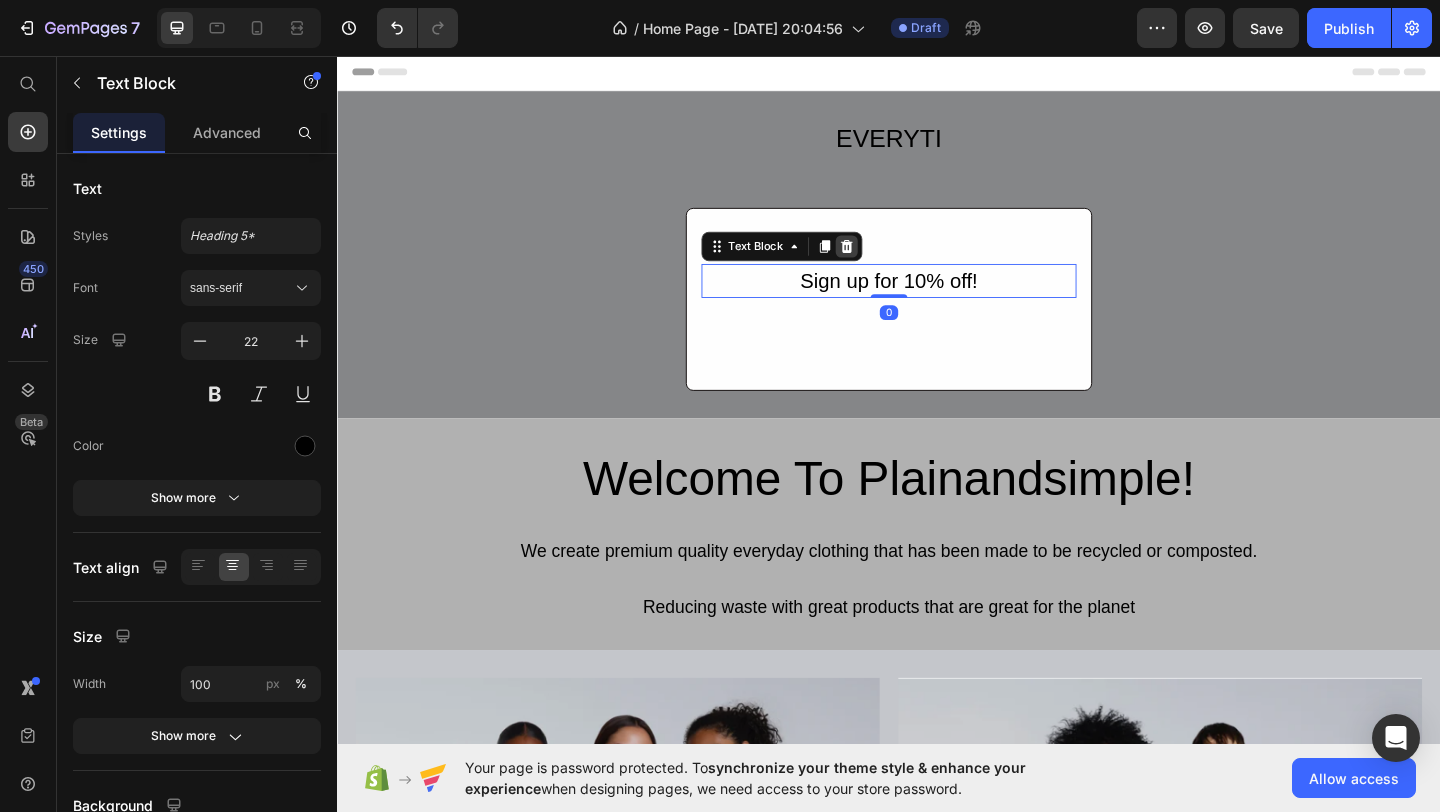 click at bounding box center [891, 263] 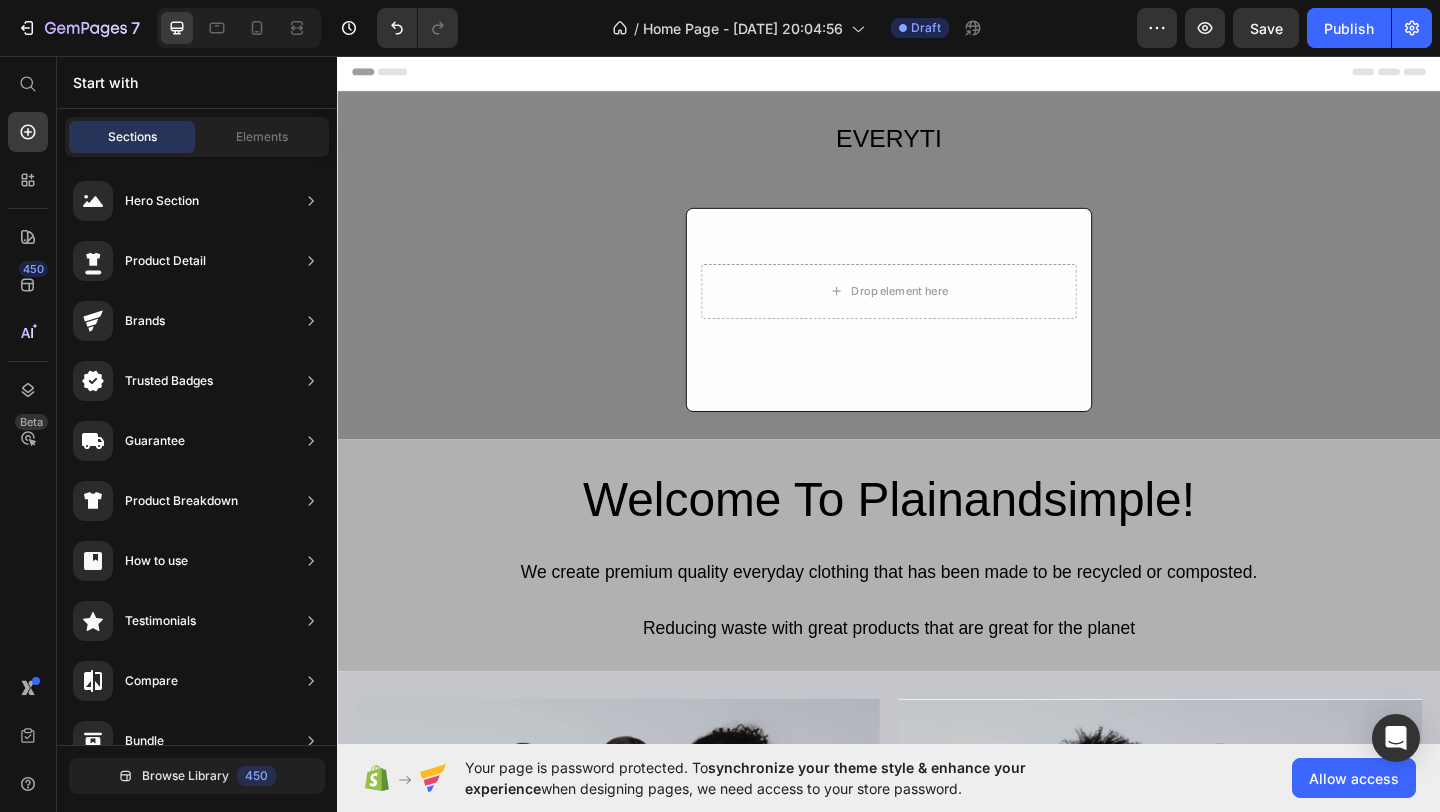 click on "Drop element here Row" at bounding box center (937, 332) 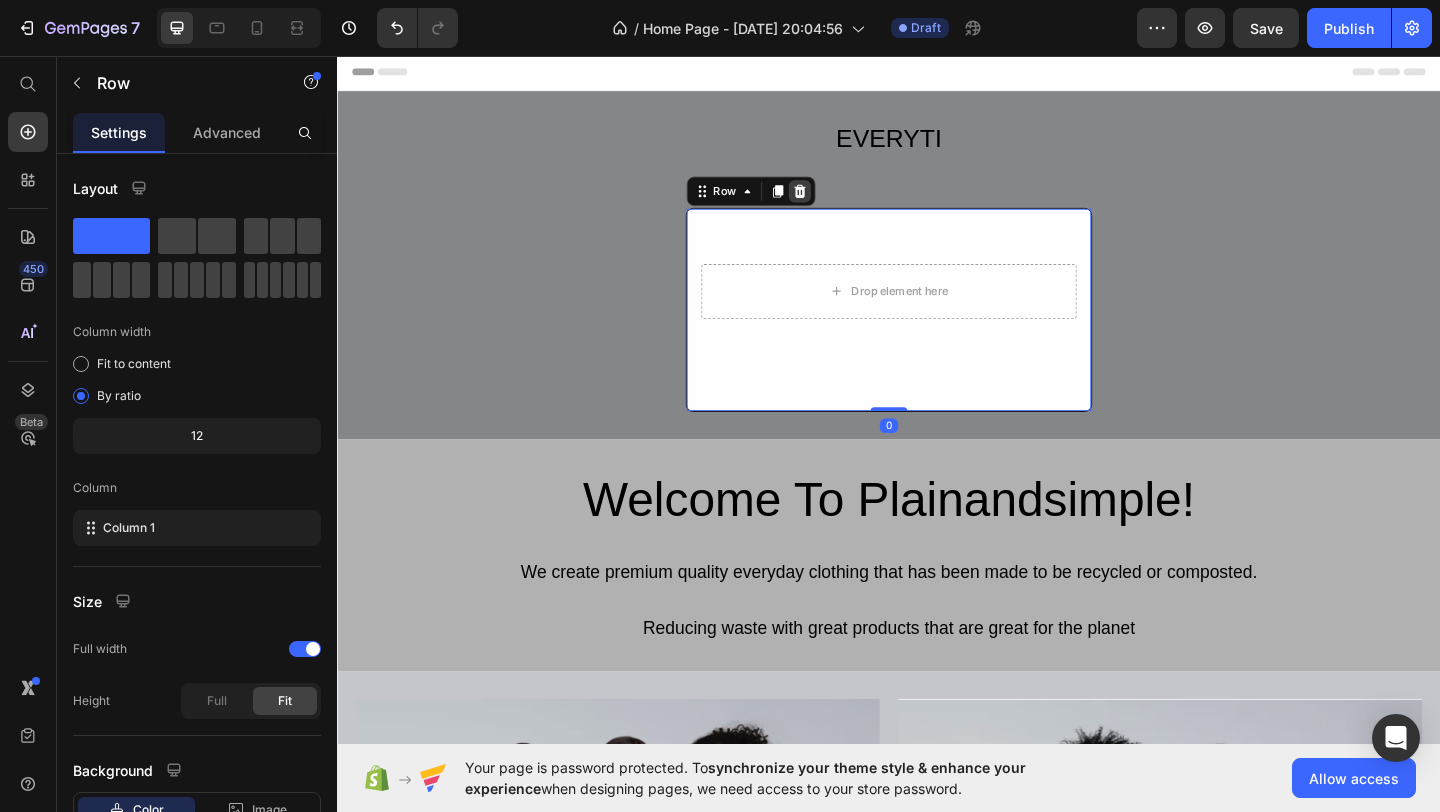 click 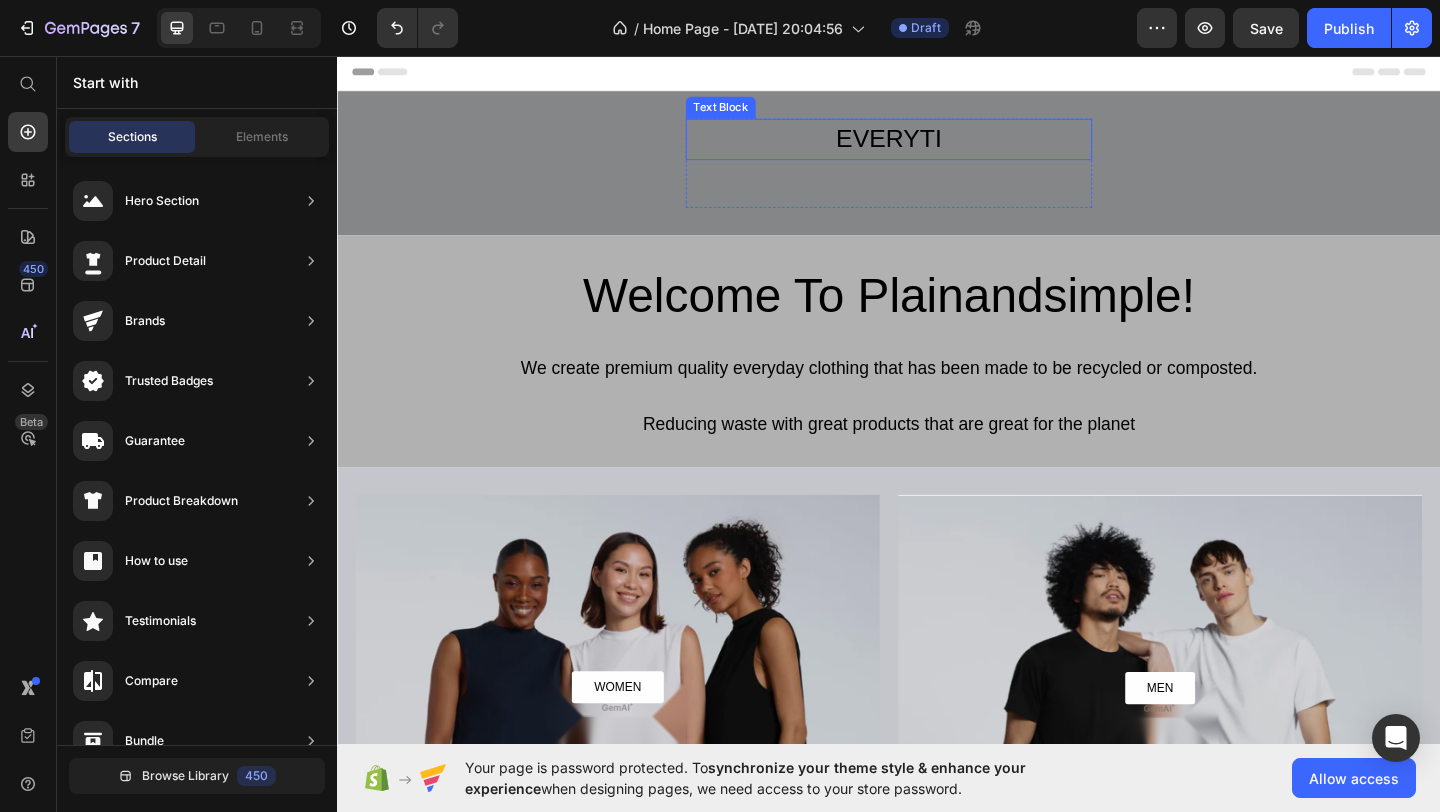 click on "EVERYTI" at bounding box center (937, 146) 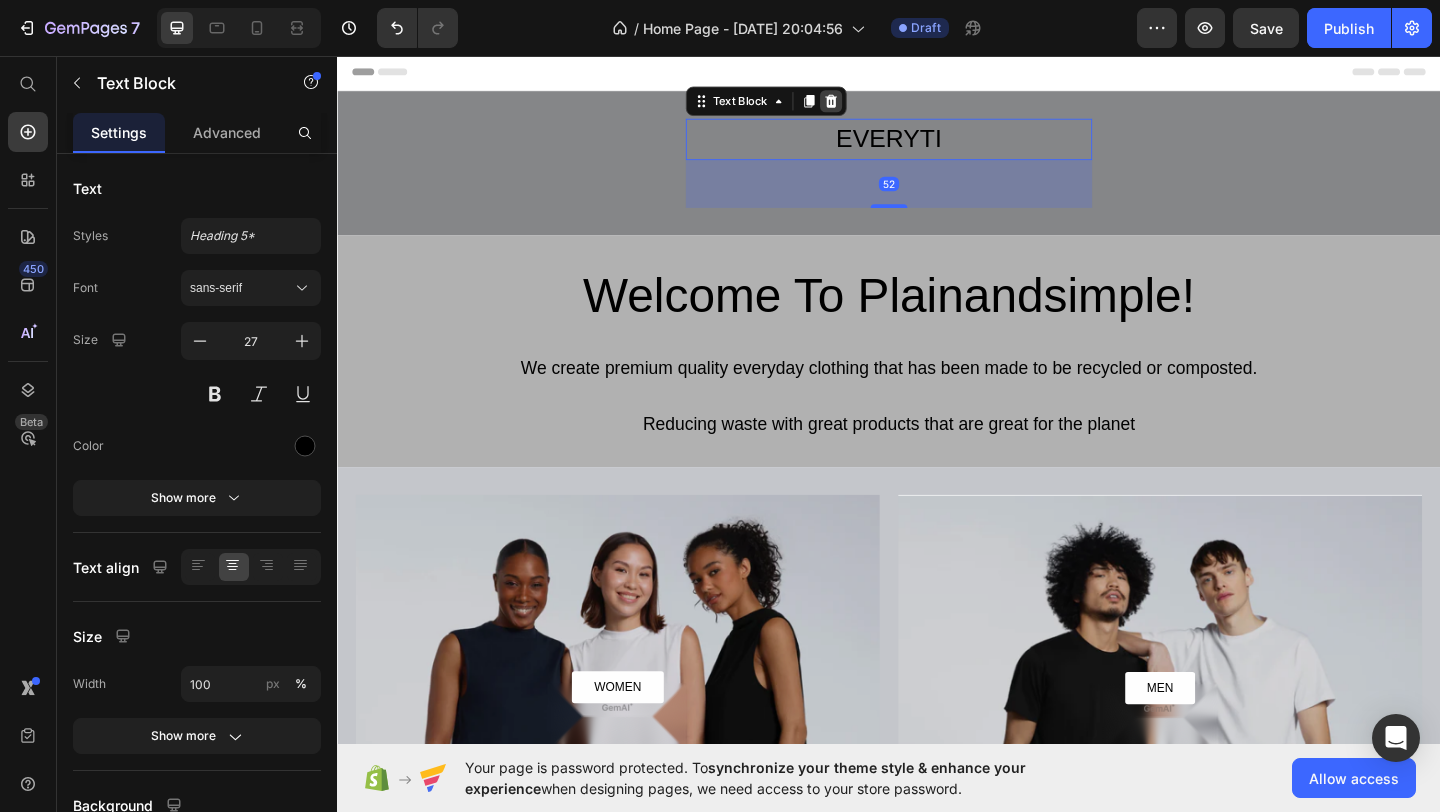 click 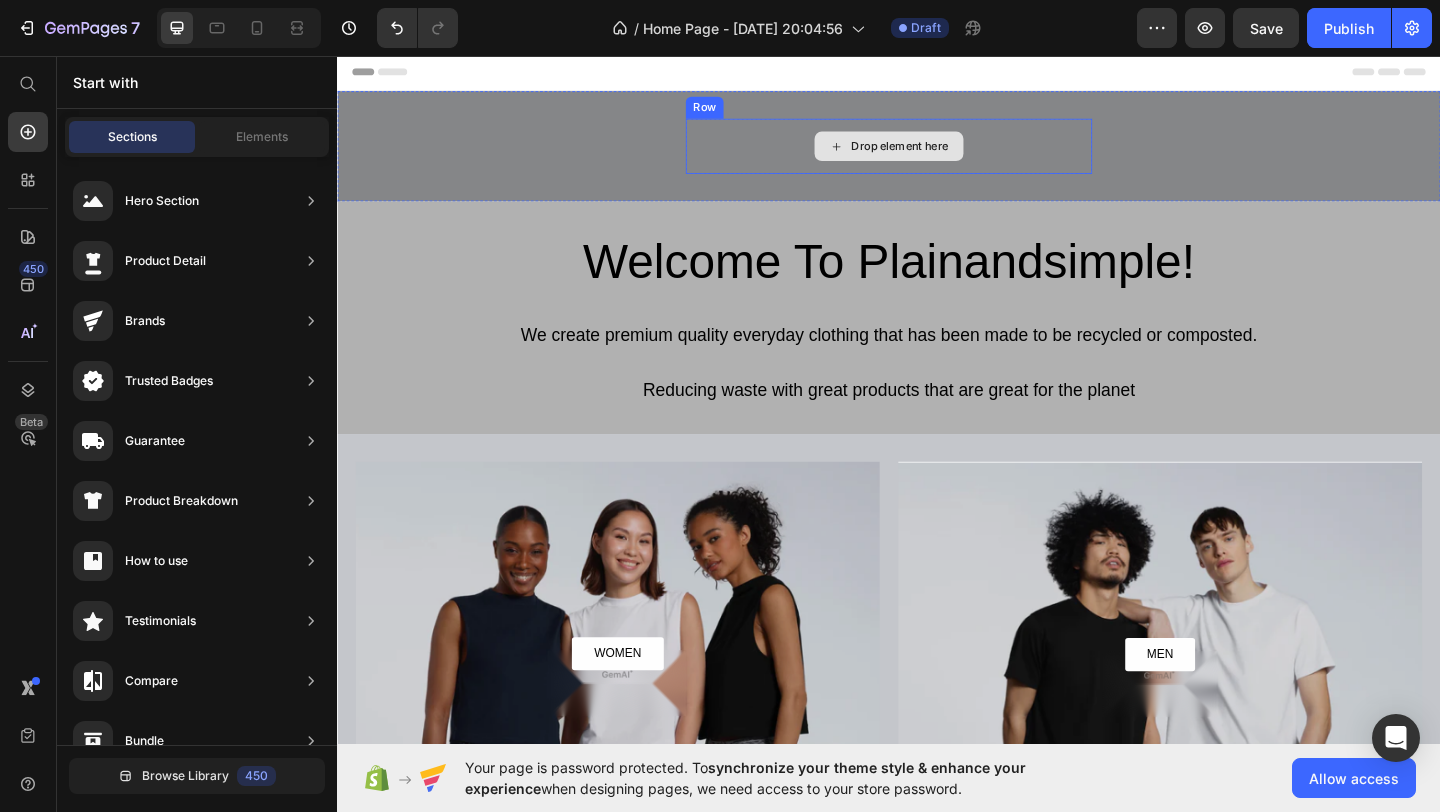 click on "Drop element here" at bounding box center [937, 154] 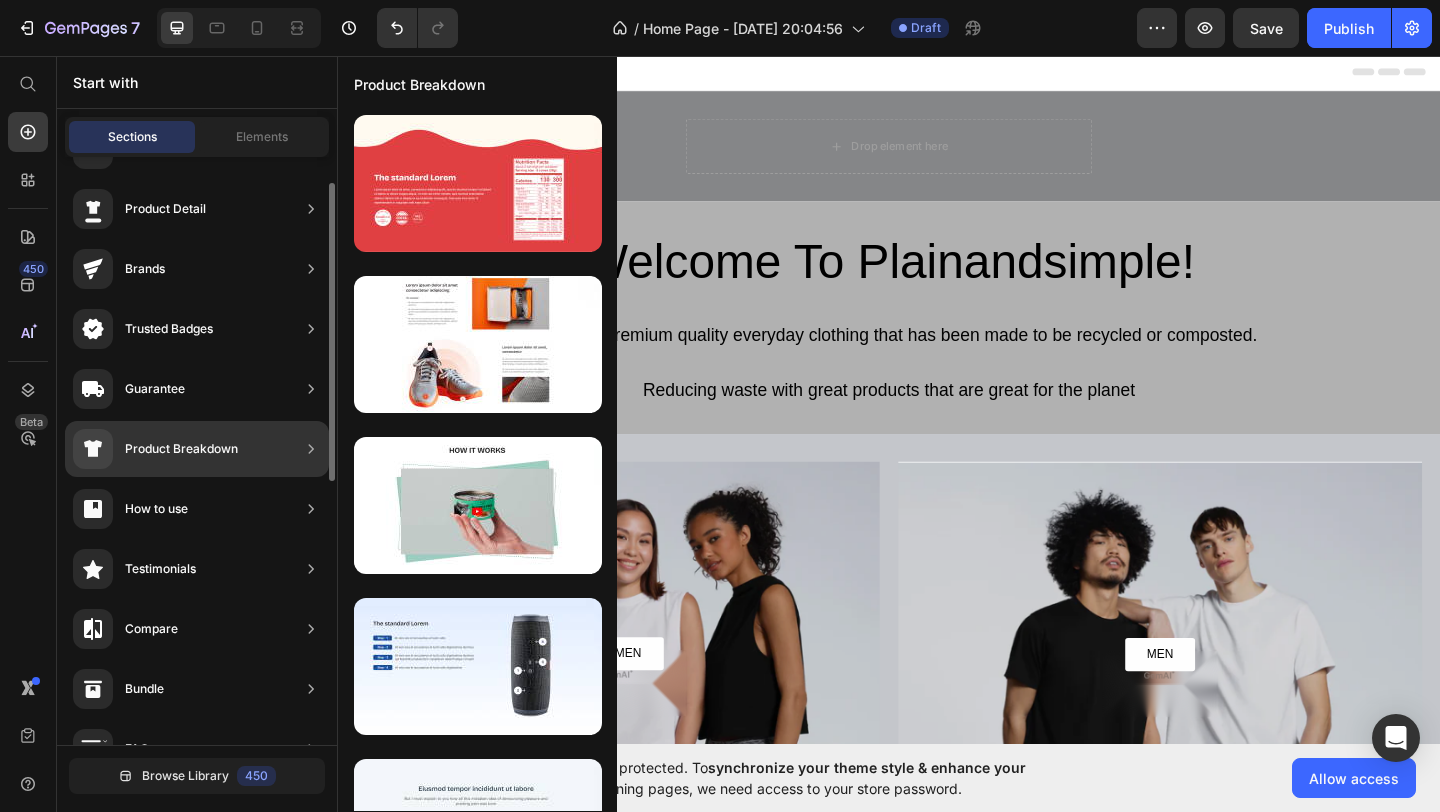 scroll, scrollTop: 0, scrollLeft: 0, axis: both 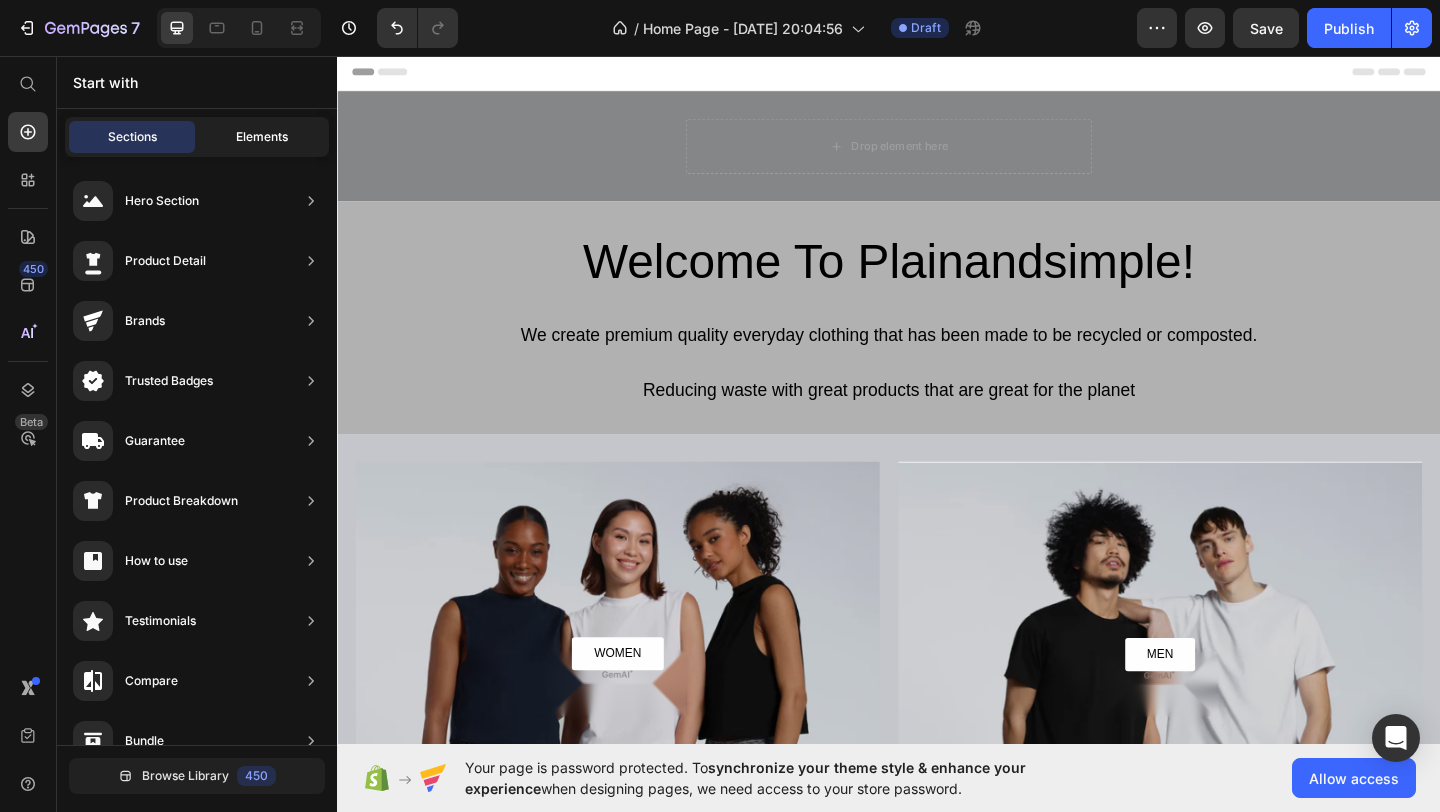 click on "Elements" at bounding box center (262, 137) 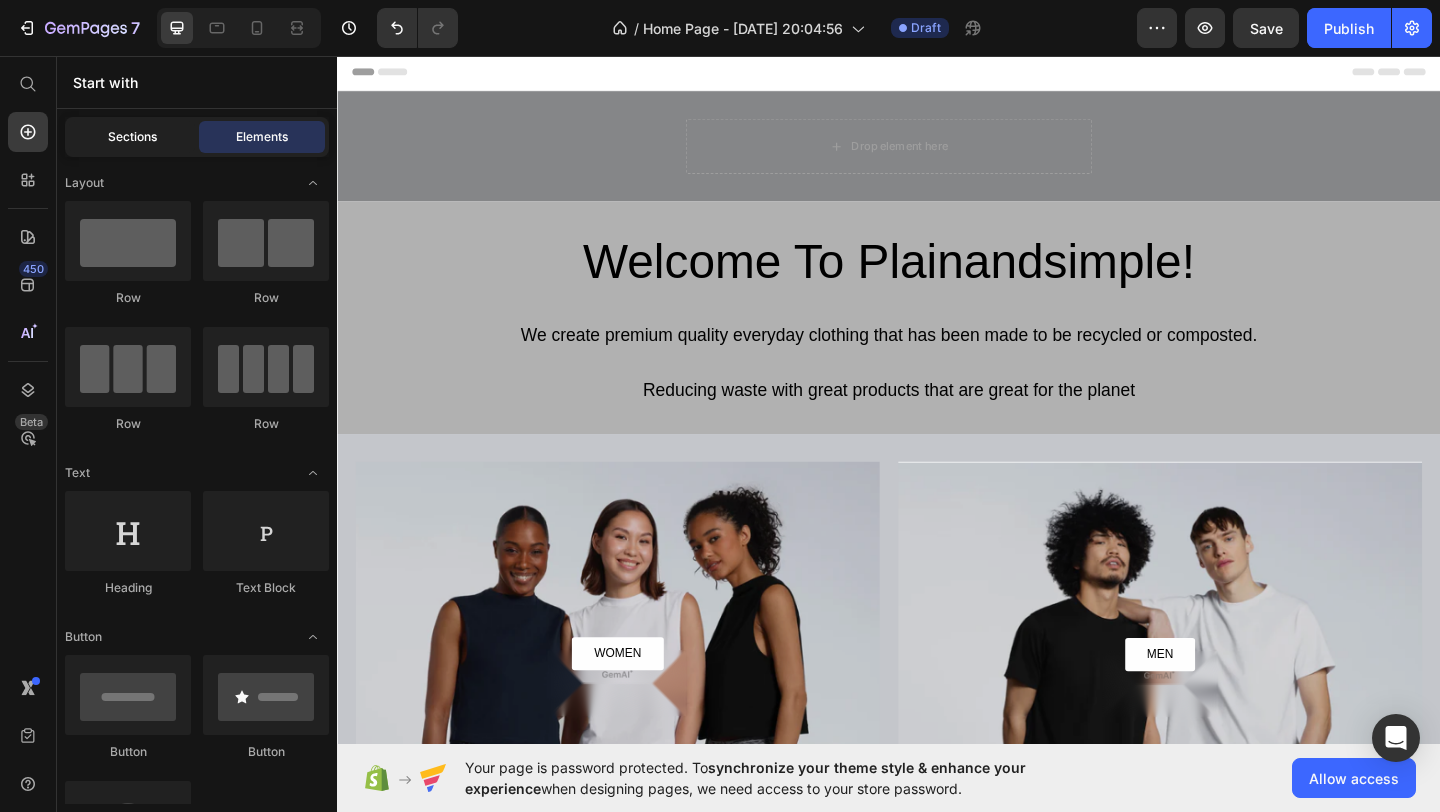 click on "Sections" 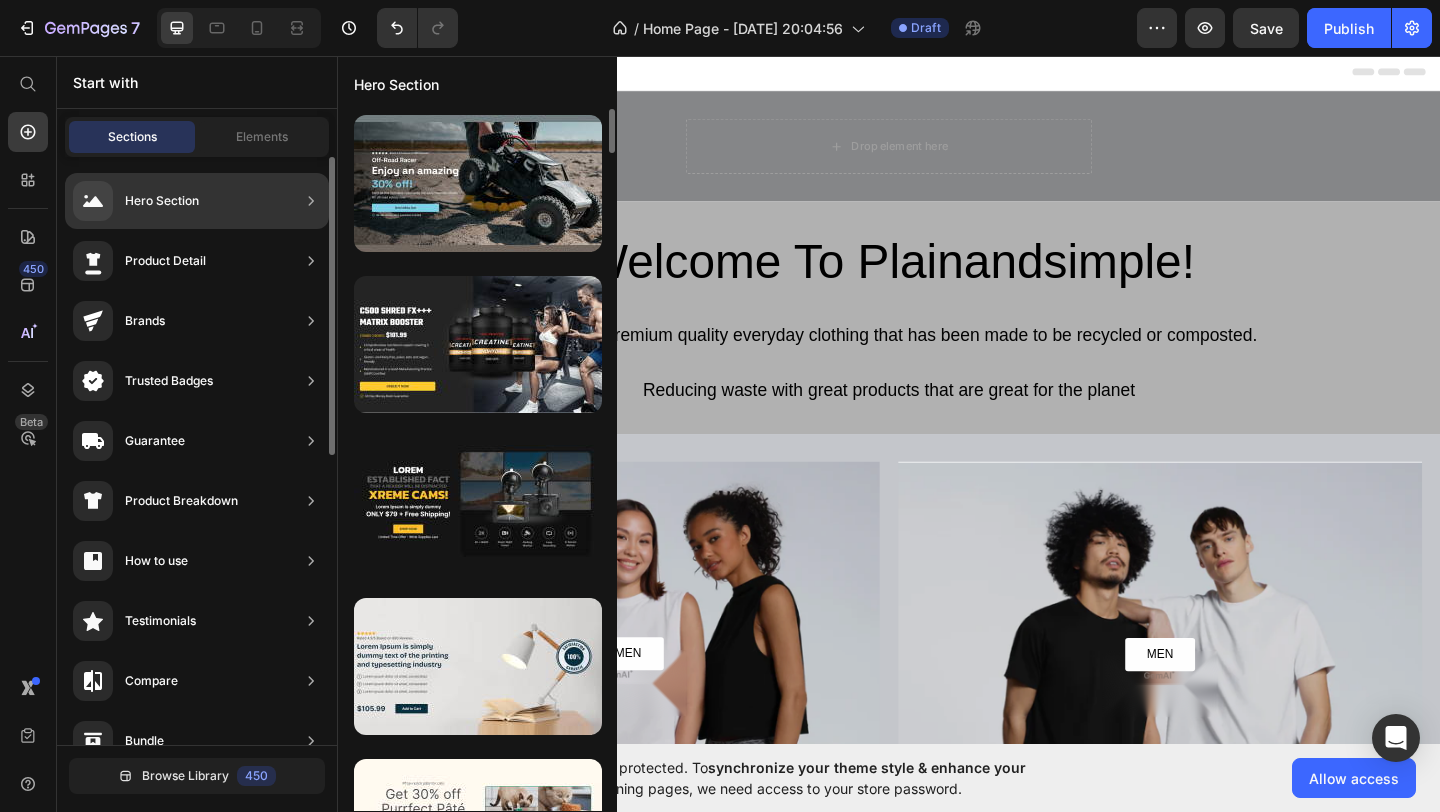 click on "Product Detail" at bounding box center (139, 261) 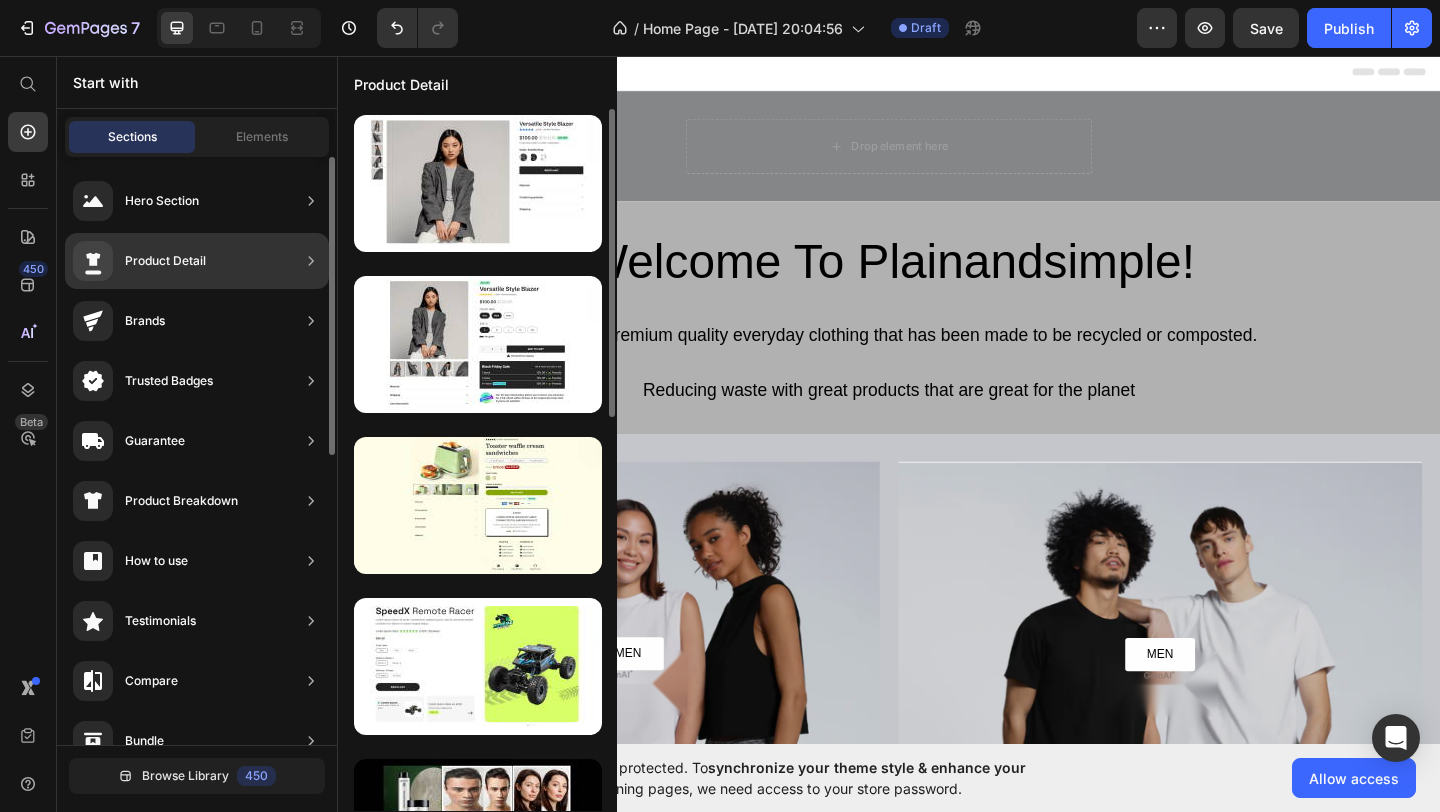click on "Product Detail" at bounding box center [139, 261] 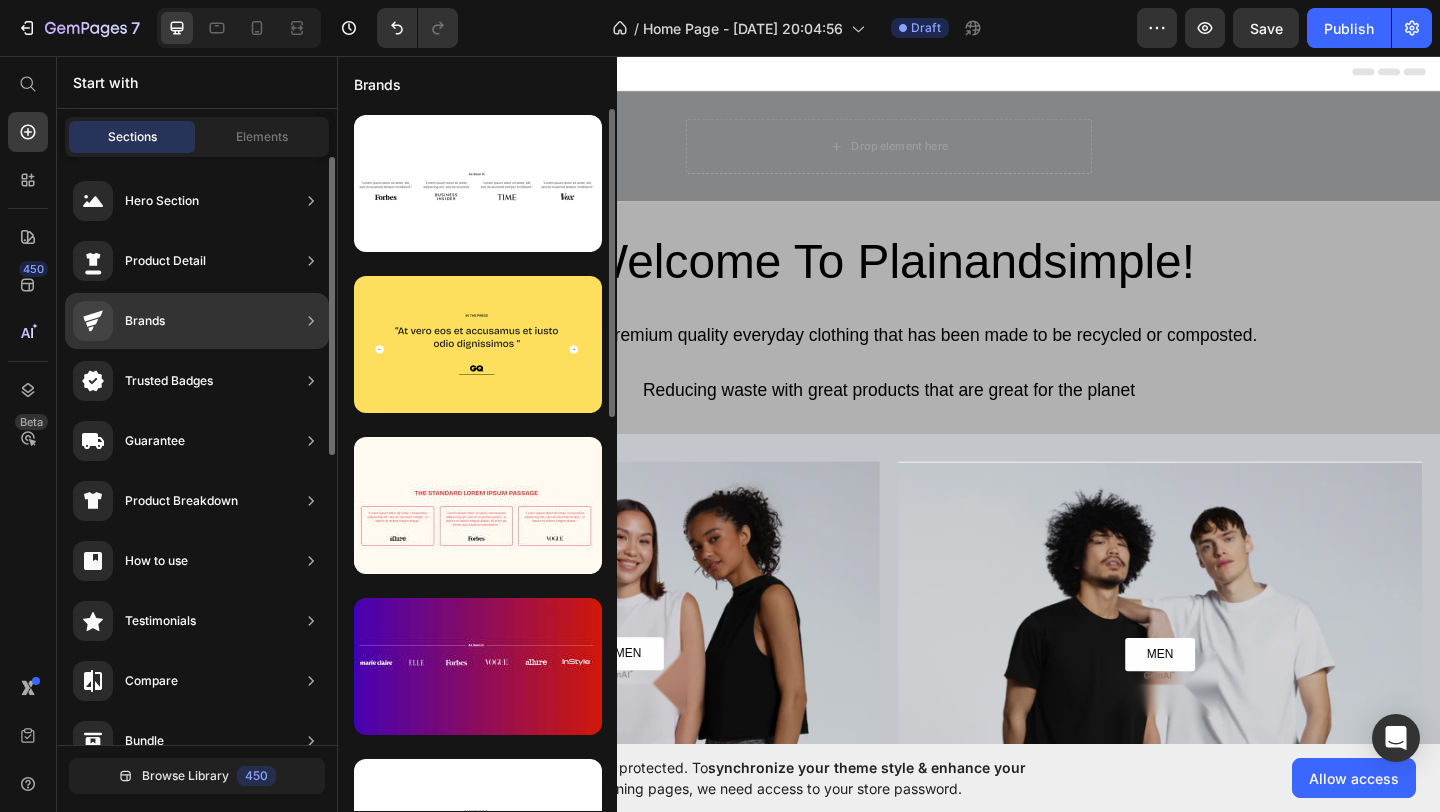 click on "Brands" 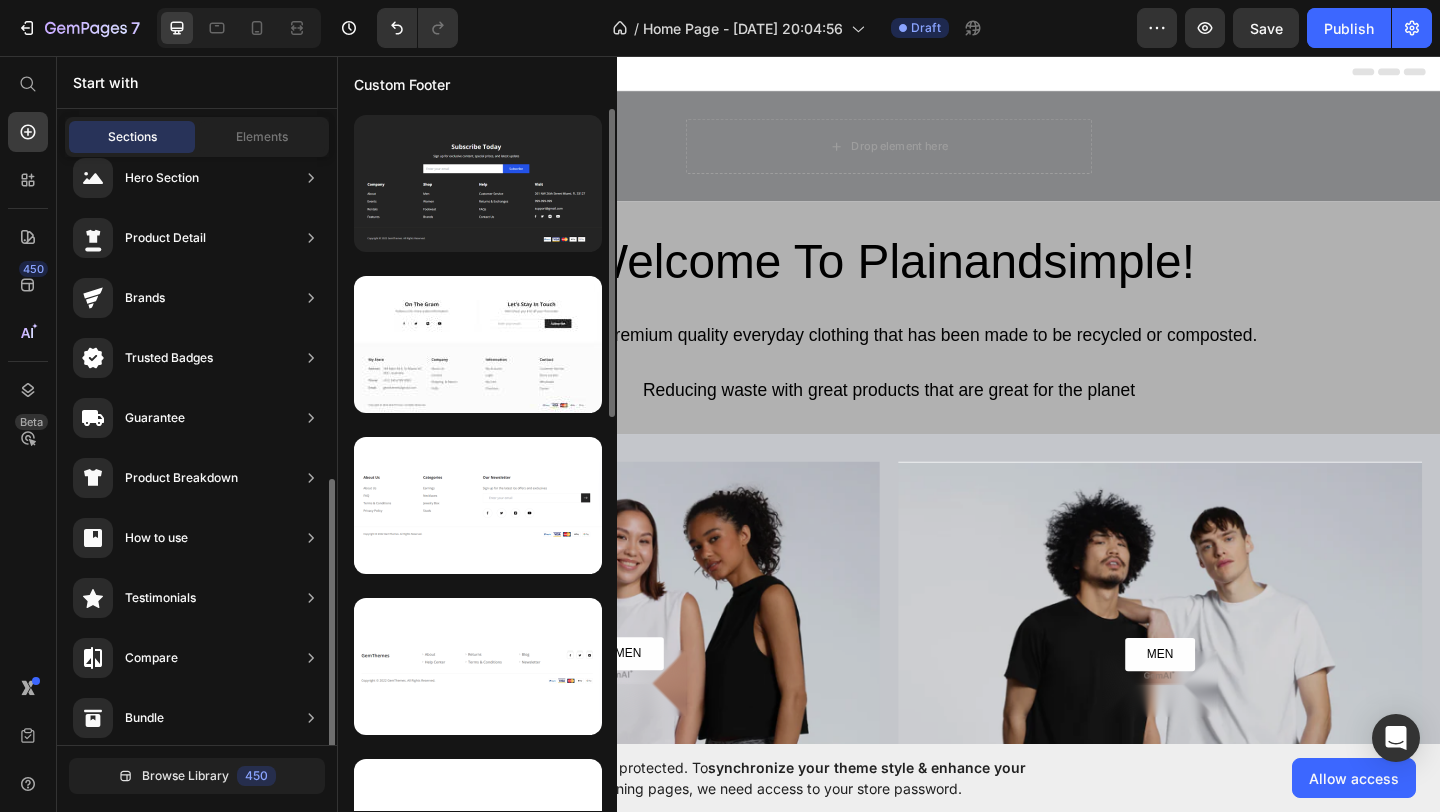 scroll, scrollTop: 0, scrollLeft: 0, axis: both 